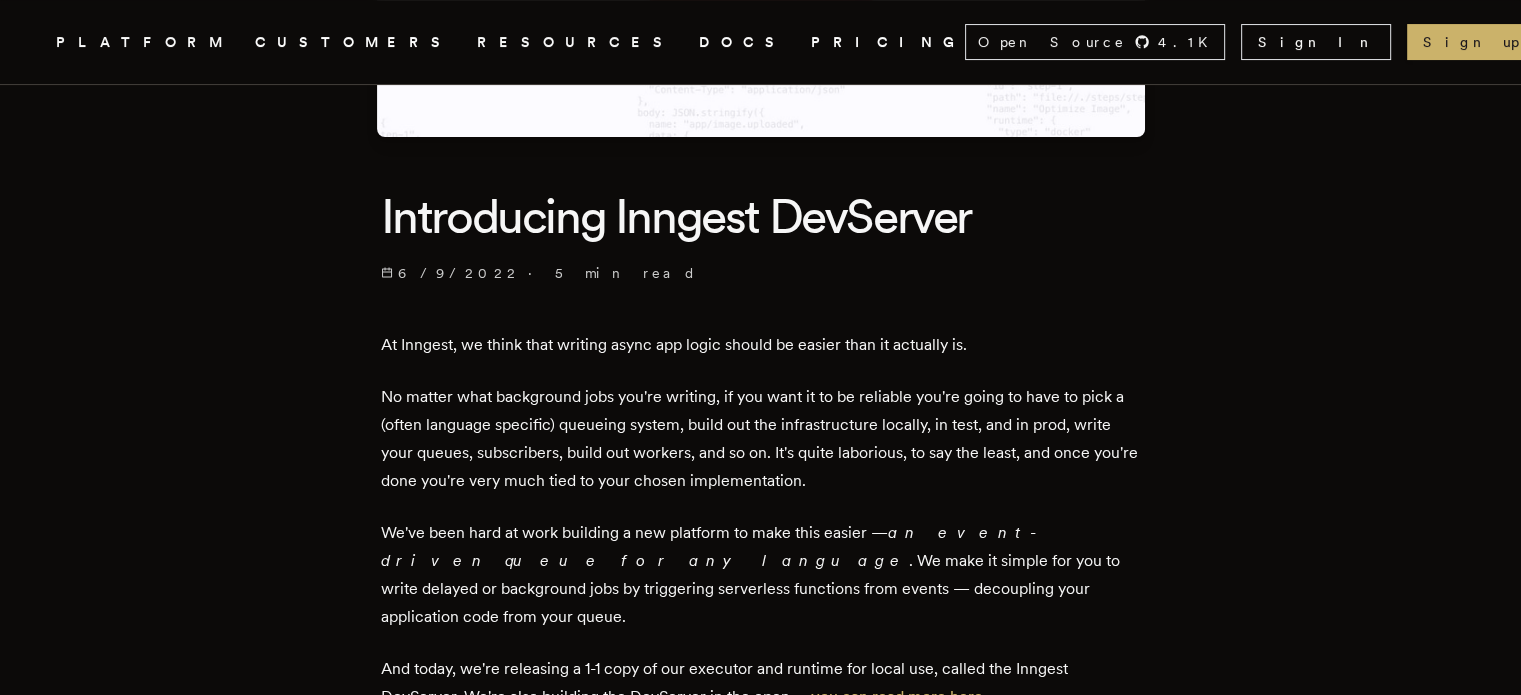 scroll, scrollTop: 683, scrollLeft: 0, axis: vertical 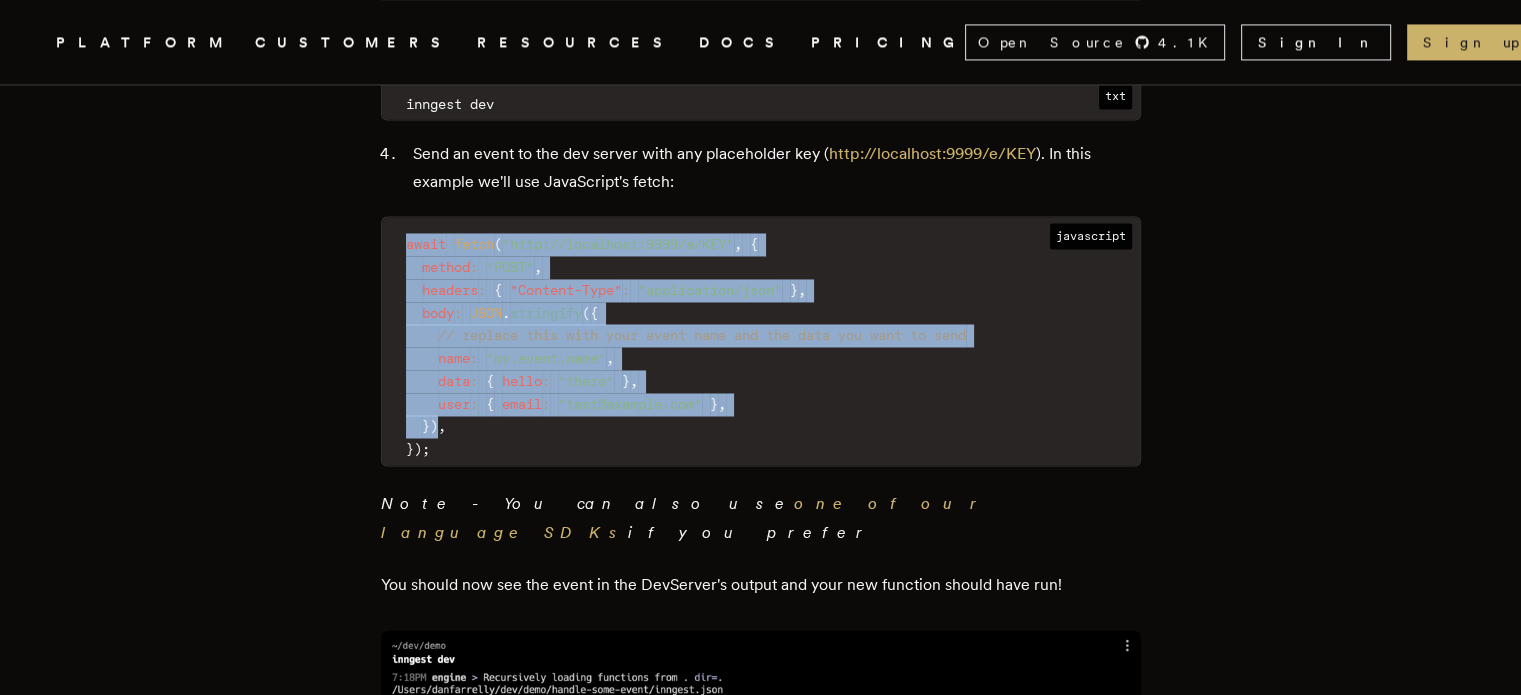drag, startPoint x: 411, startPoint y: 230, endPoint x: 448, endPoint y: 415, distance: 188.66373 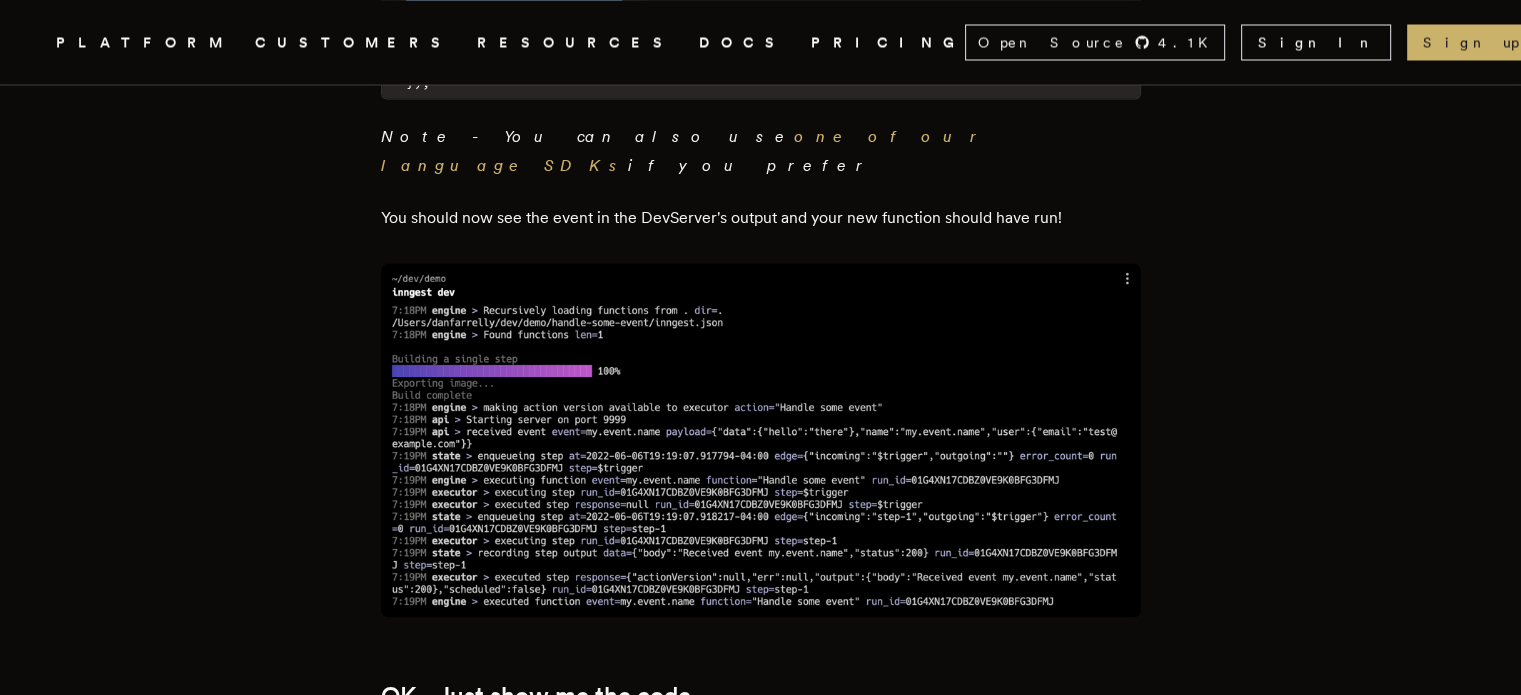 scroll, scrollTop: 3690, scrollLeft: 0, axis: vertical 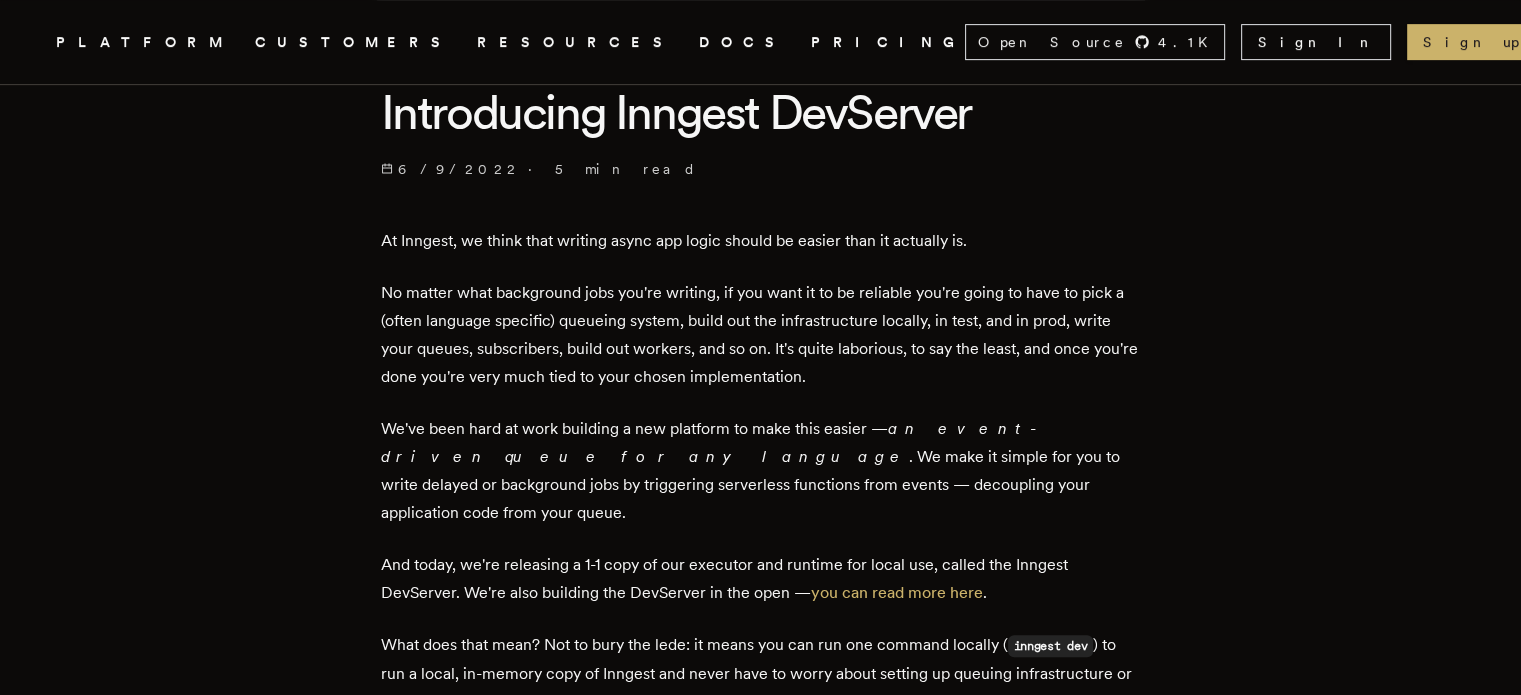 drag, startPoint x: 380, startPoint y: 240, endPoint x: 390, endPoint y: 239, distance: 10.049875 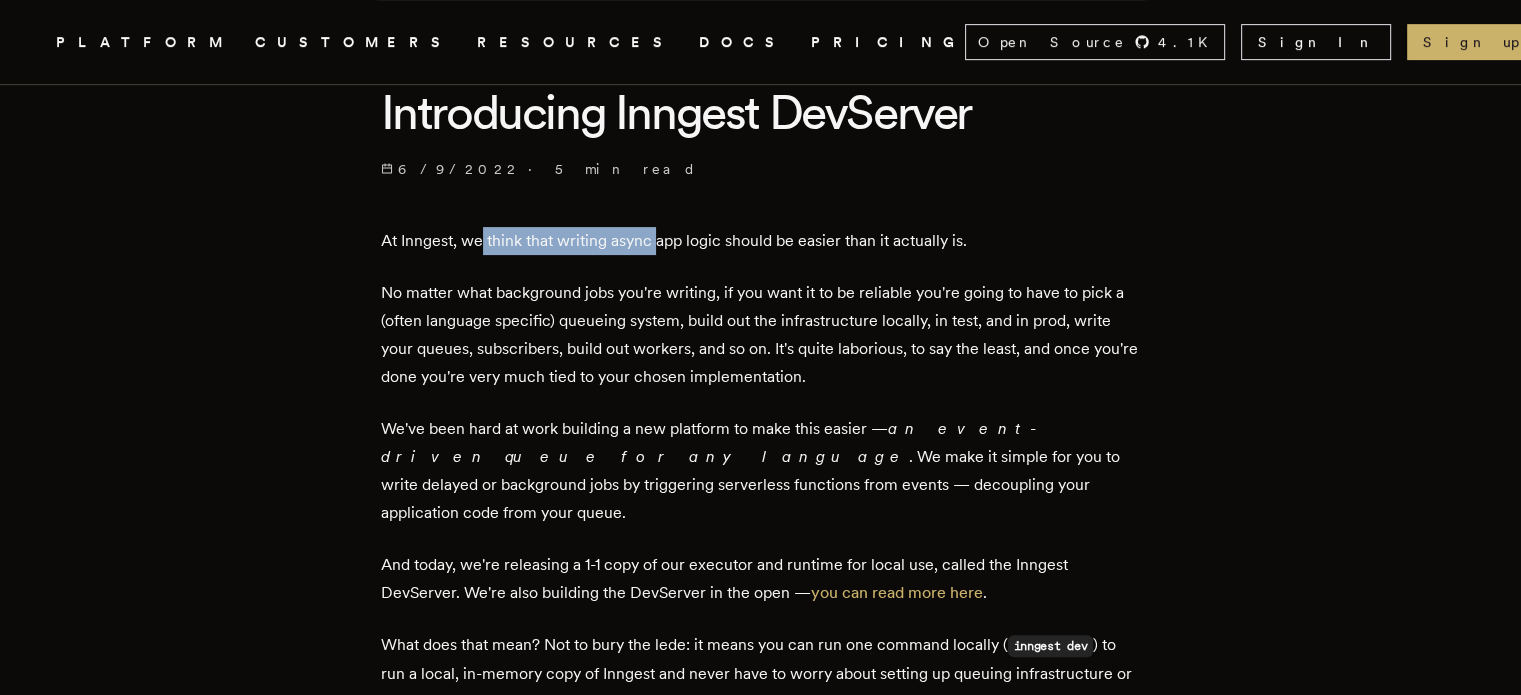 drag, startPoint x: 490, startPoint y: 248, endPoint x: 657, endPoint y: 248, distance: 167 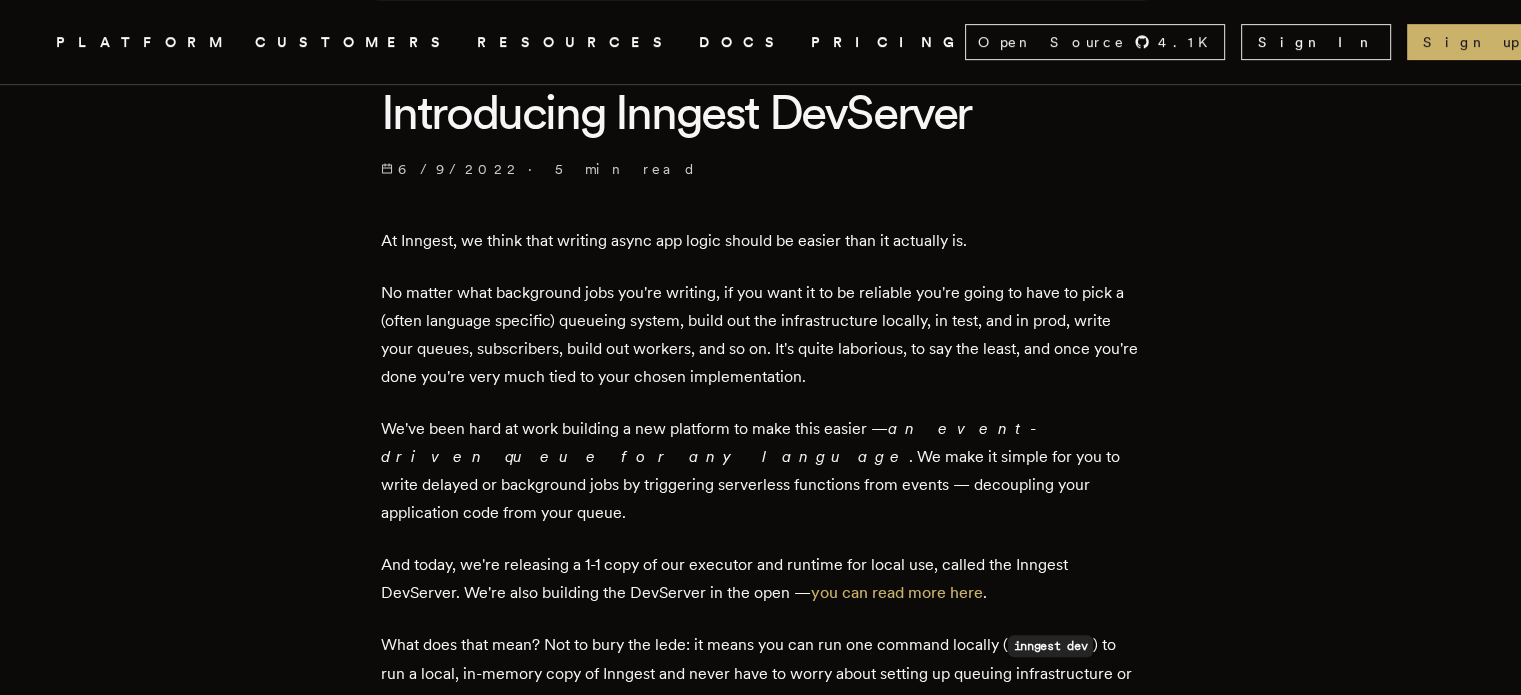 click on "At Inngest, we think that writing async app logic should be easier than it actually is." at bounding box center [761, 241] 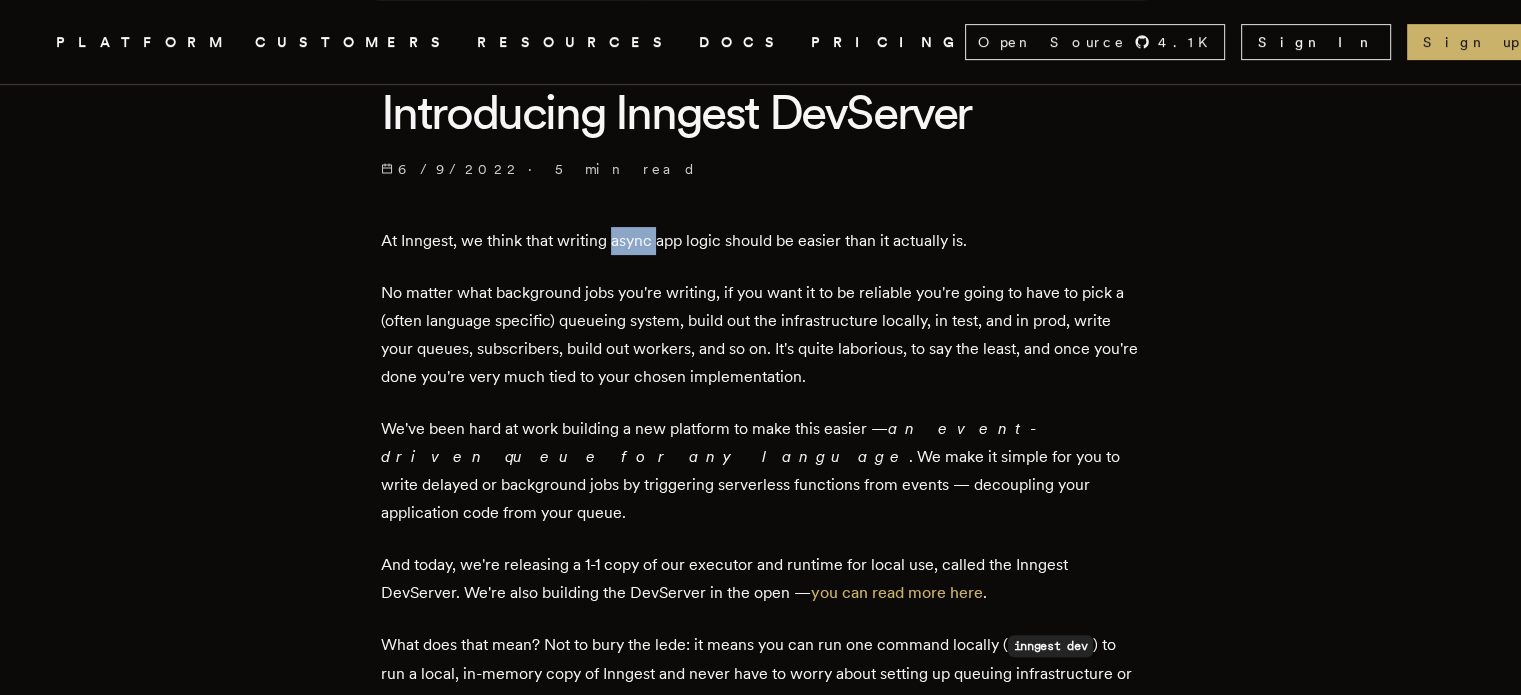 drag, startPoint x: 636, startPoint y: 248, endPoint x: 680, endPoint y: 246, distance: 44.04543 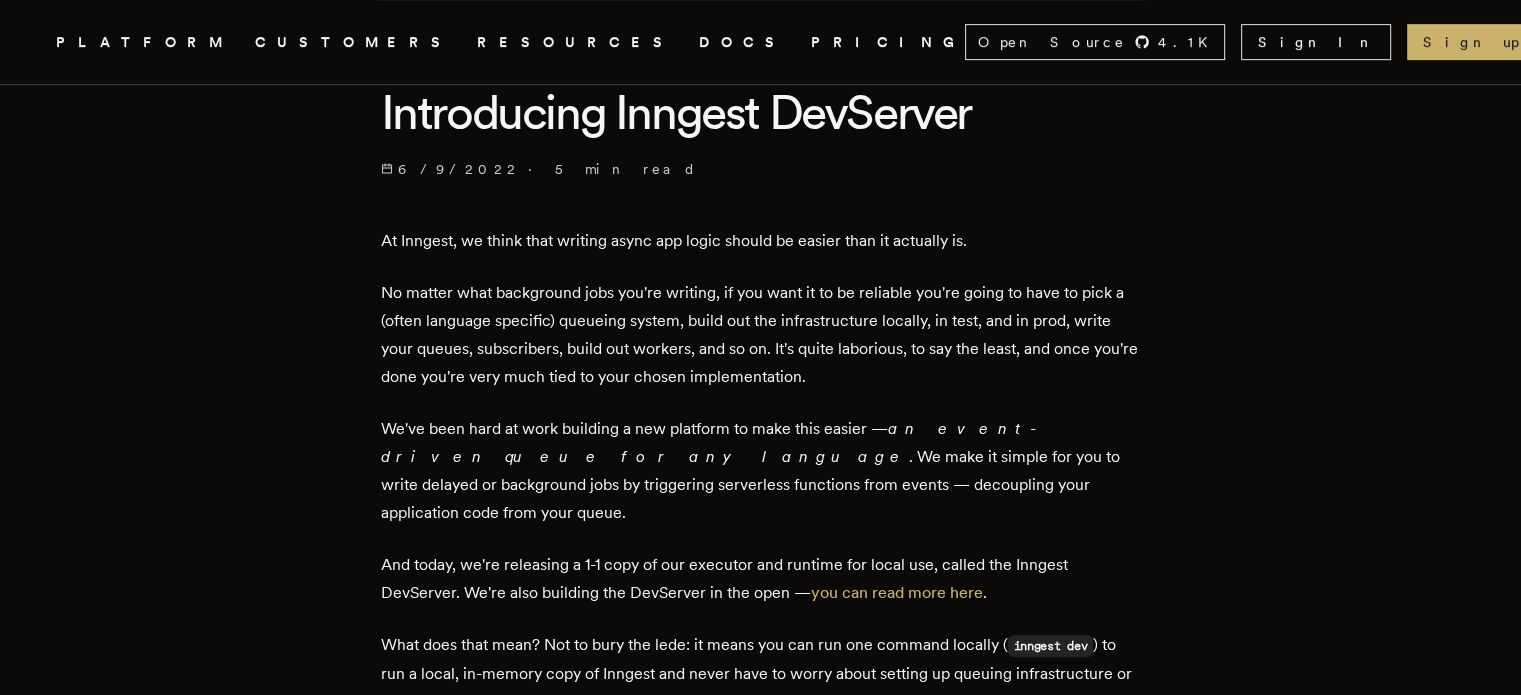 click on "At Inngest, we think that writing async app logic should be easier than it actually is." at bounding box center [761, 241] 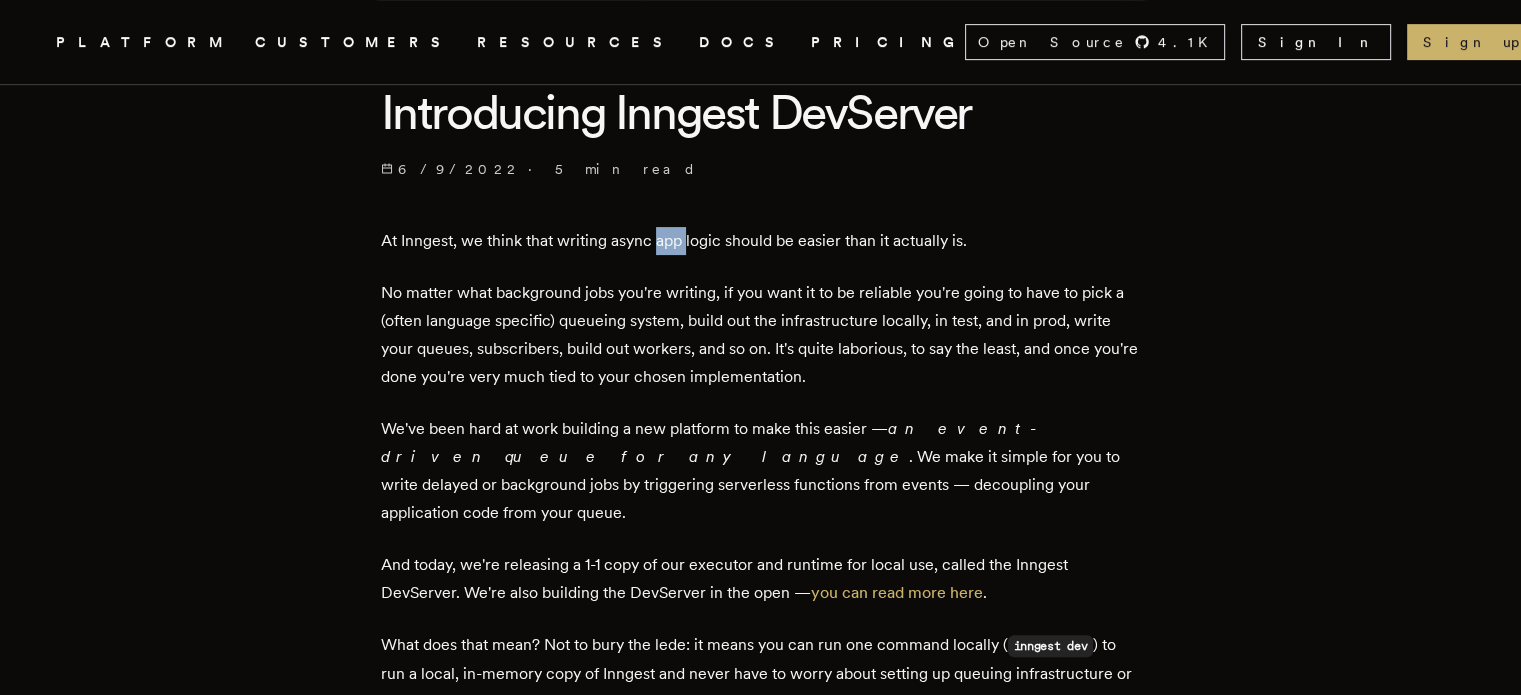 click on "At Inngest, we think that writing async app logic should be easier than it actually is." at bounding box center (761, 241) 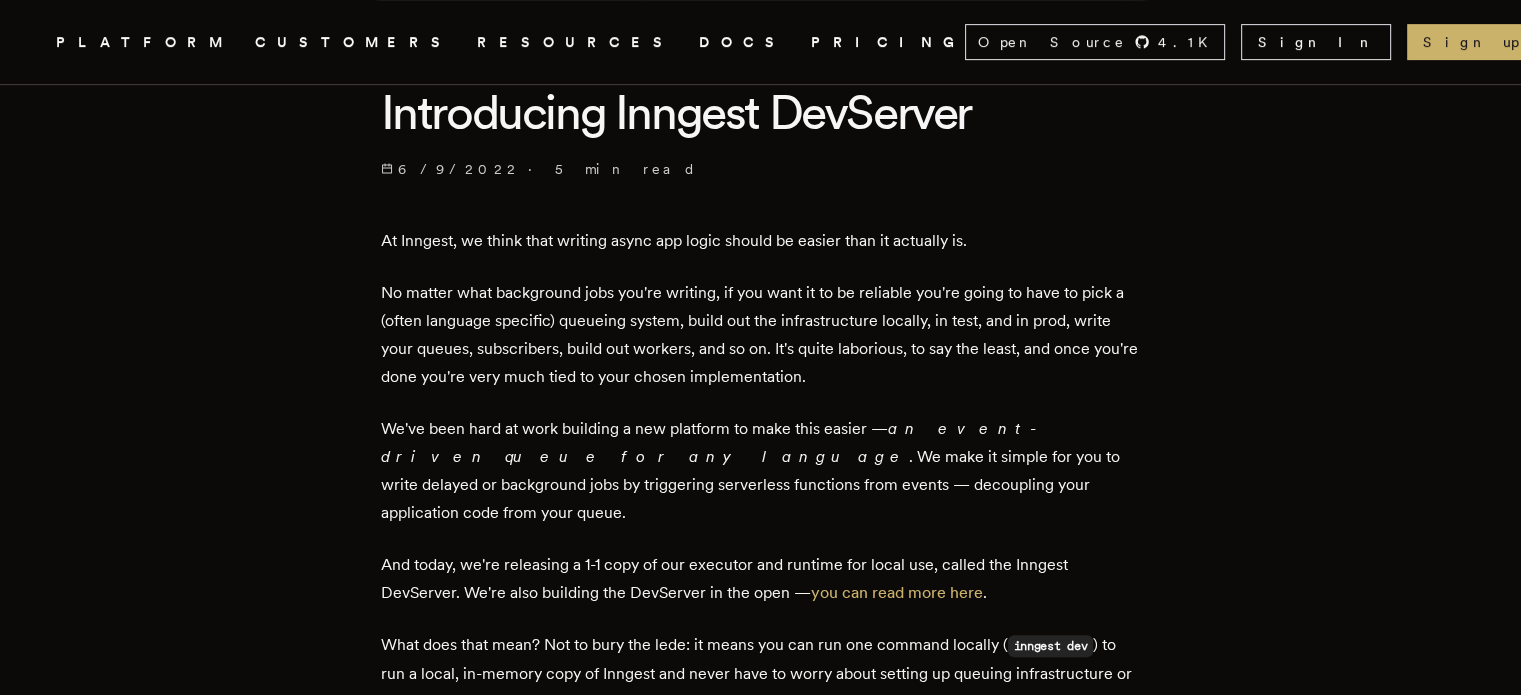 click on "No matter what background jobs you're writing, if you want it to be reliable you're going to have to pick a (often language specific) queueing system, build out the infrastructure locally, in test, and in prod, write your queues, subscribers, build out workers, and so on. It's quite laborious, to say the least, and once you're done you're very much tied to your chosen implementation." at bounding box center [761, 335] 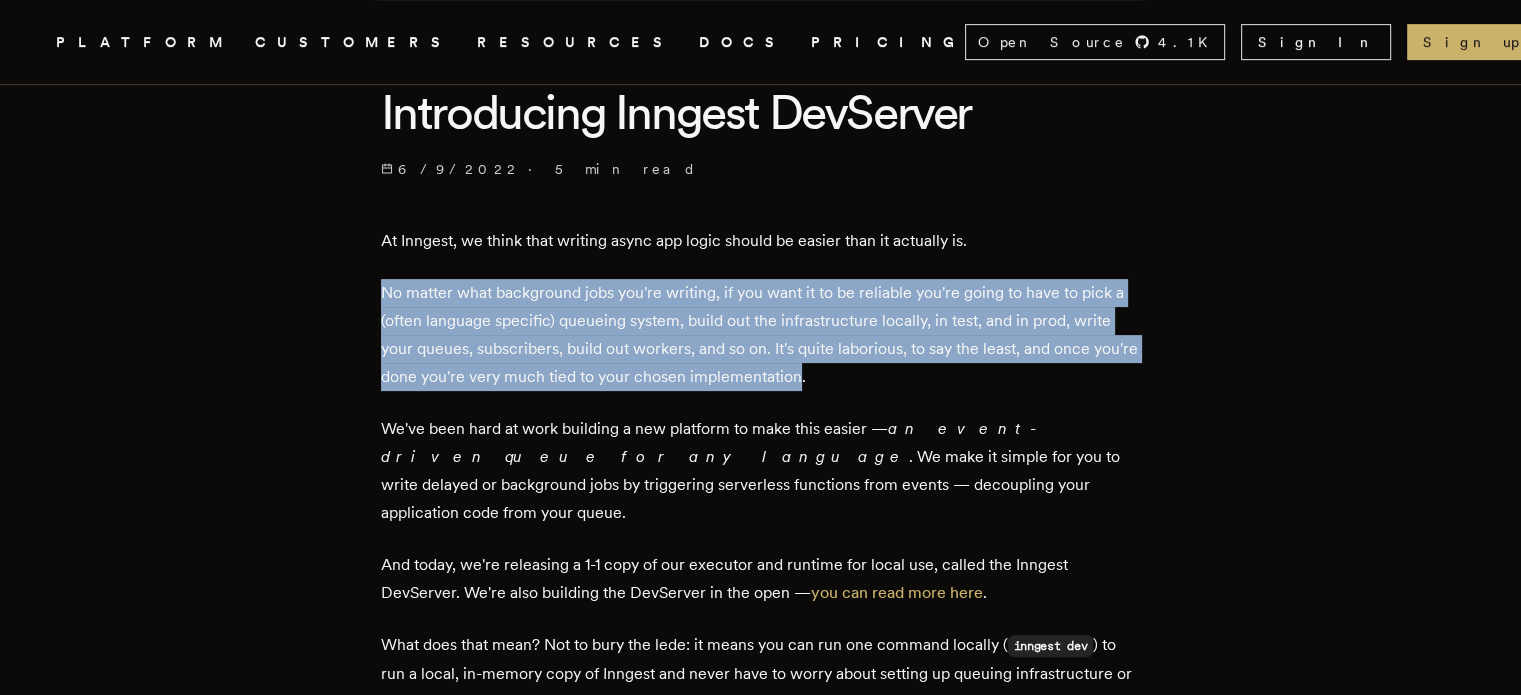 drag, startPoint x: 394, startPoint y: 296, endPoint x: 844, endPoint y: 379, distance: 457.59042 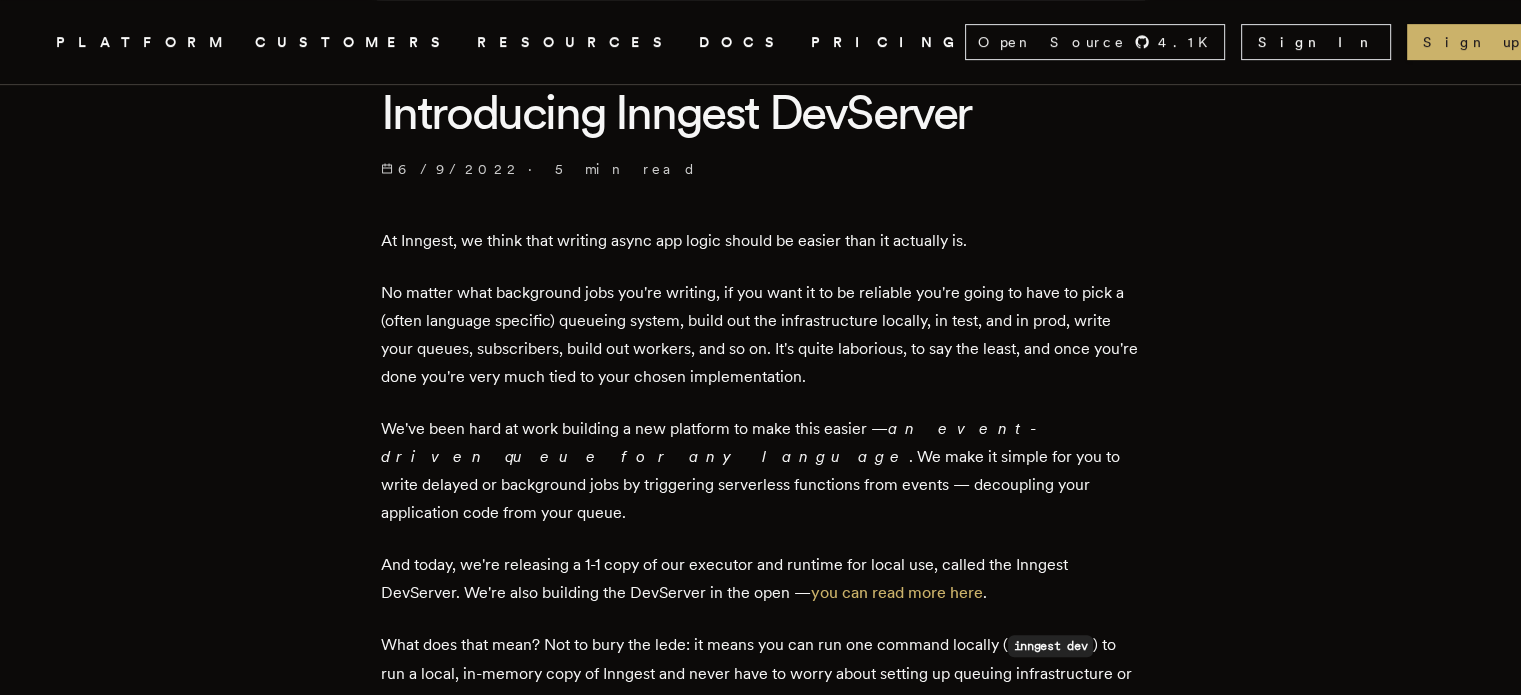 click on "No matter what background jobs you're writing, if you want it to be reliable you're going to have to pick a (often language specific) queueing system, build out the infrastructure locally, in test, and in prod, write your queues, subscribers, build out workers, and so on. It's quite laborious, to say the least, and once you're done you're very much tied to your chosen implementation." at bounding box center [761, 335] 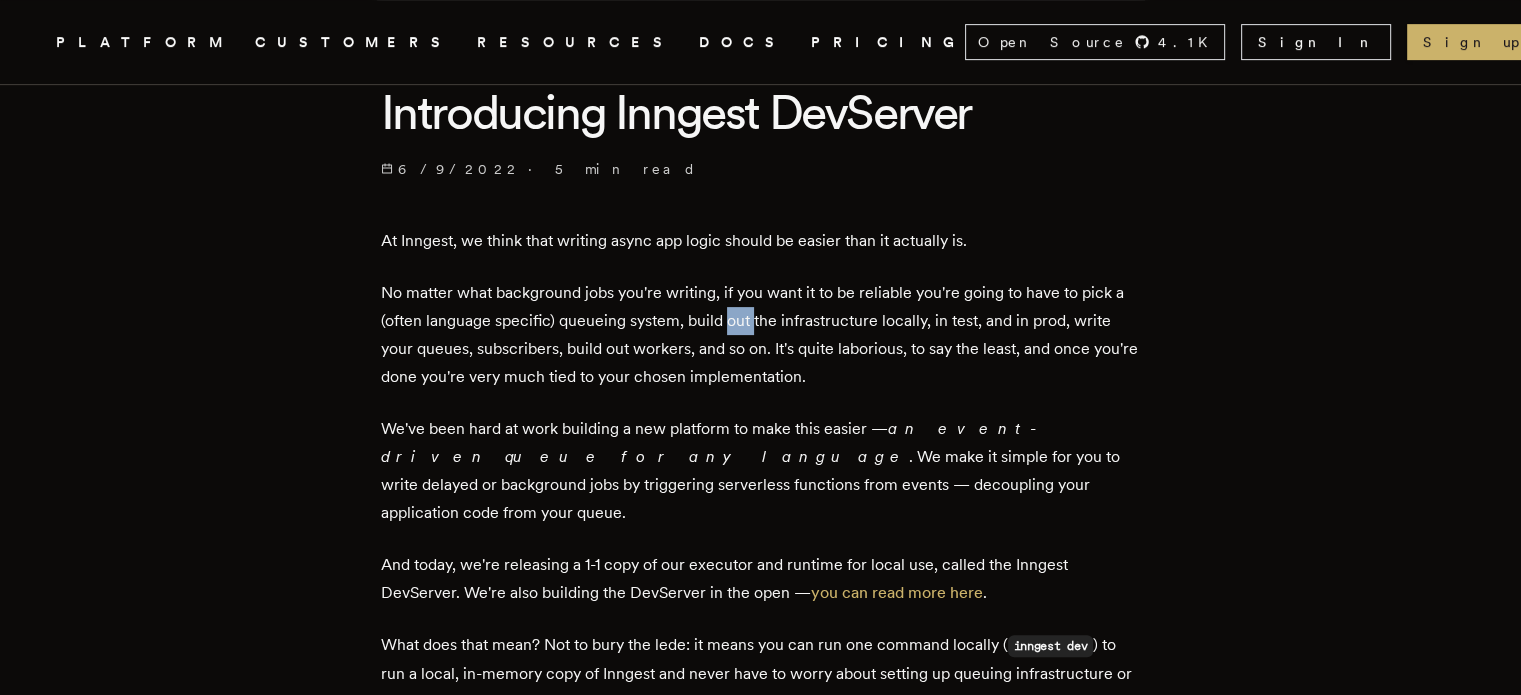click on "No matter what background jobs you're writing, if you want it to be reliable you're going to have to pick a (often language specific) queueing system, build out the infrastructure locally, in test, and in prod, write your queues, subscribers, build out workers, and so on. It's quite laborious, to say the least, and once you're done you're very much tied to your chosen implementation." at bounding box center [761, 335] 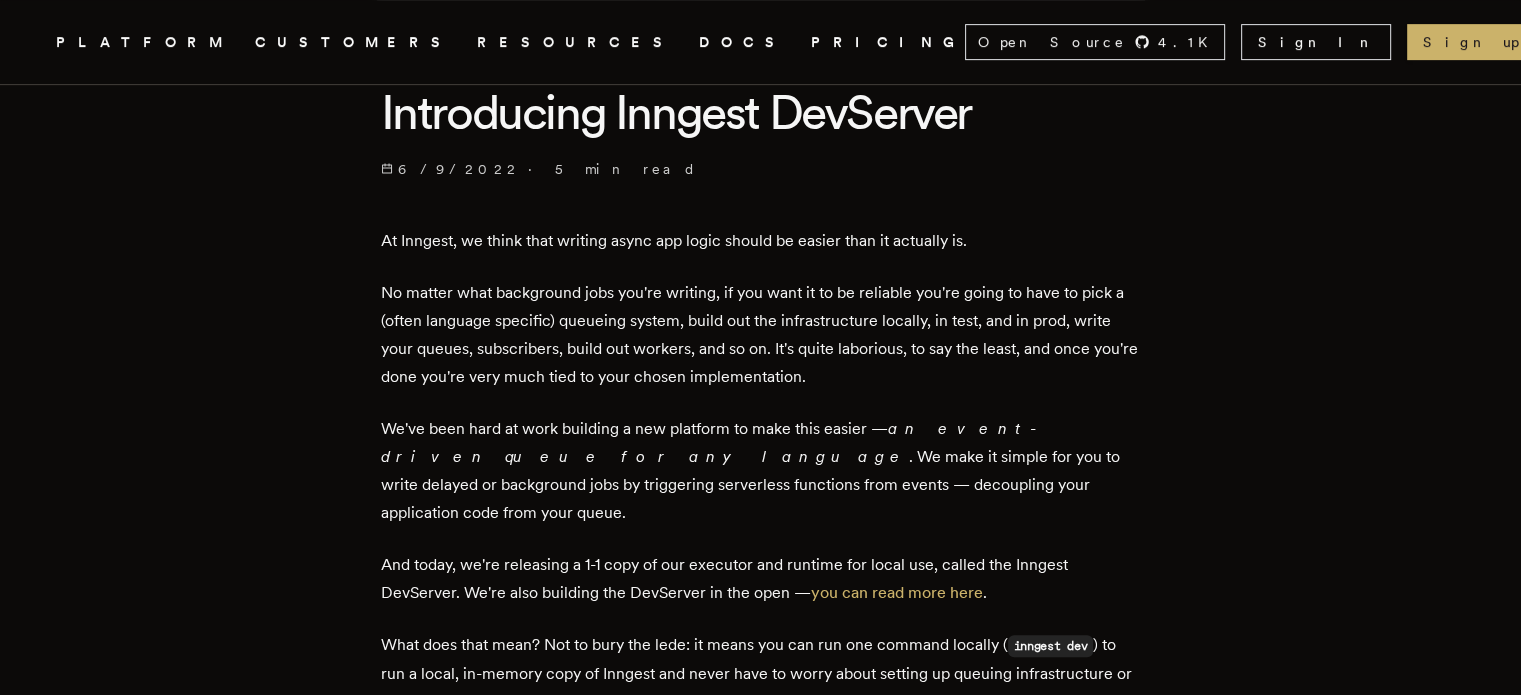 click on "No matter what background jobs you're writing, if you want it to be reliable you're going to have to pick a (often language specific) queueing system, build out the infrastructure locally, in test, and in prod, write your queues, subscribers, build out workers, and so on. It's quite laborious, to say the least, and once you're done you're very much tied to your chosen implementation." at bounding box center (761, 335) 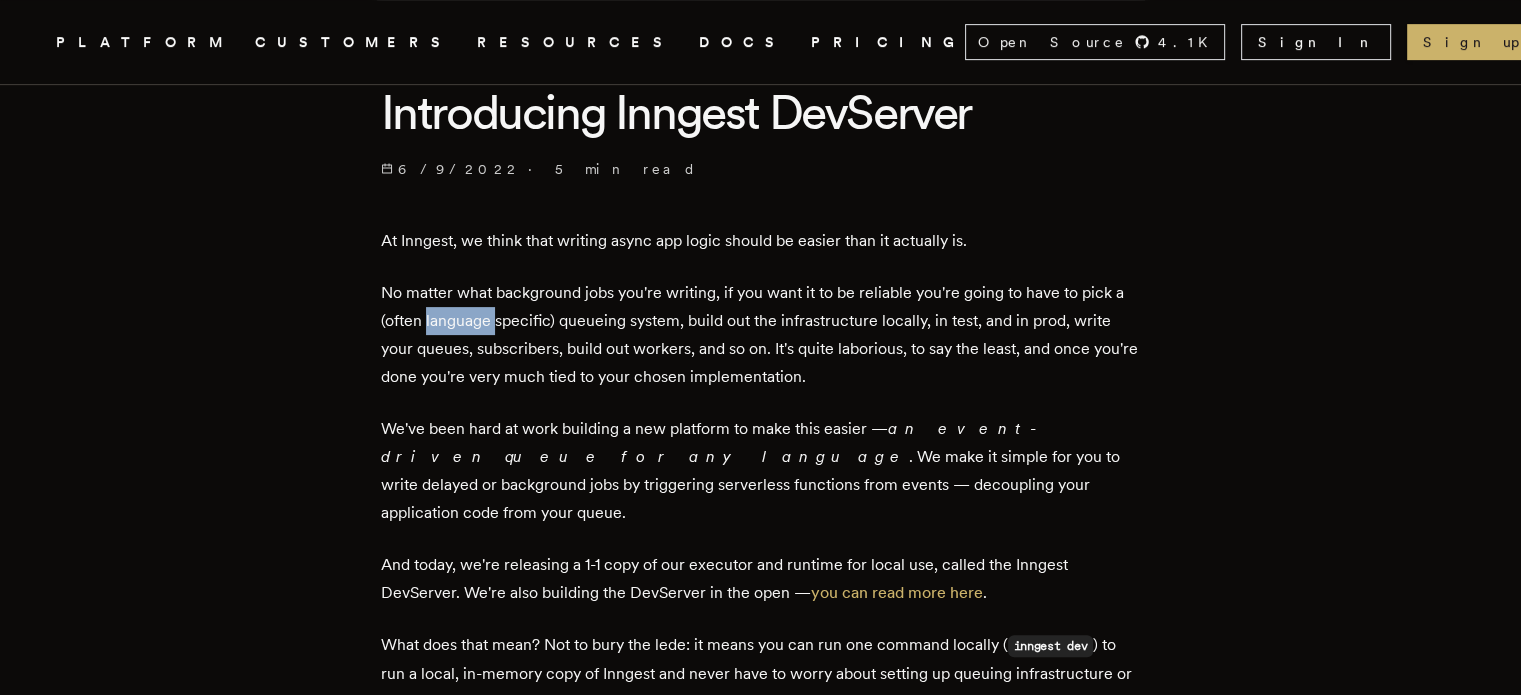 click on "No matter what background jobs you're writing, if you want it to be reliable you're going to have to pick a (often language specific) queueing system, build out the infrastructure locally, in test, and in prod, write your queues, subscribers, build out workers, and so on. It's quite laborious, to say the least, and once you're done you're very much tied to your chosen implementation." at bounding box center (761, 335) 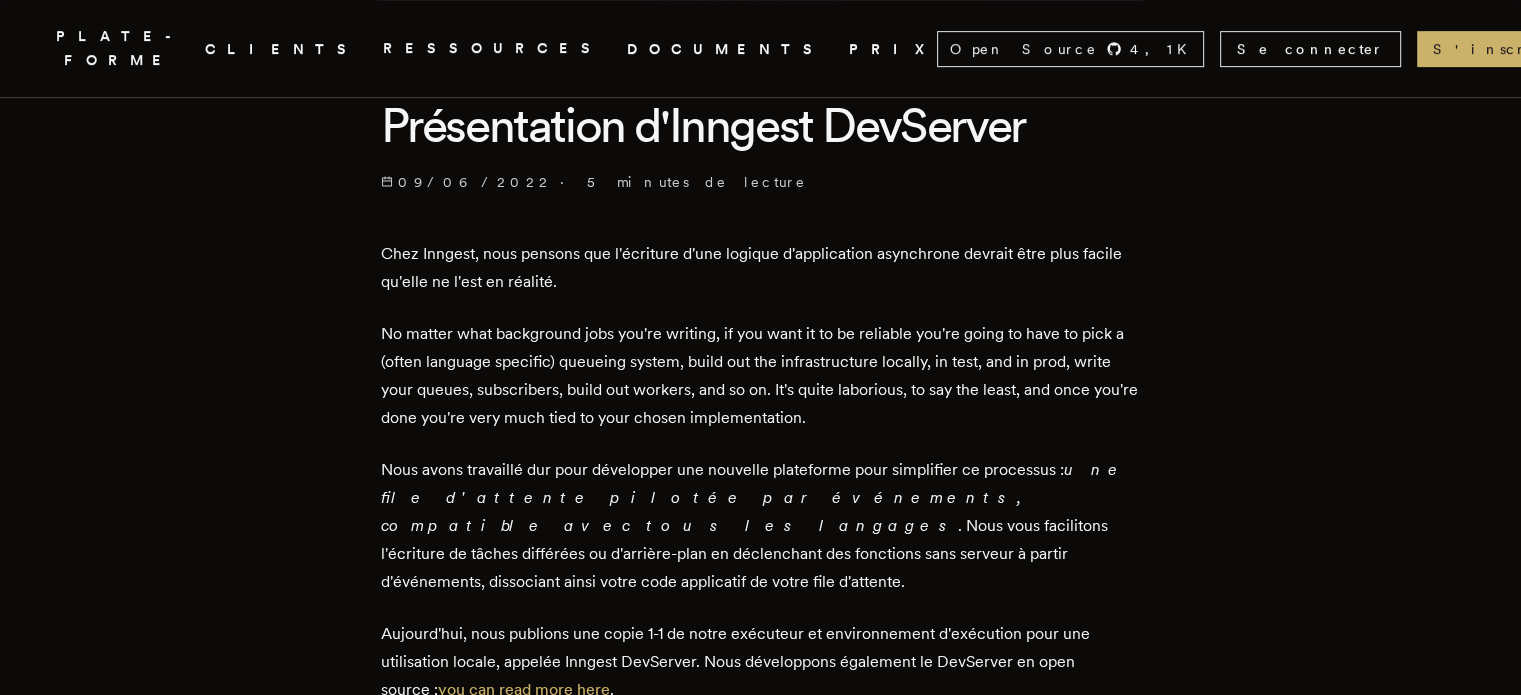 drag, startPoint x: 550, startPoint y: 330, endPoint x: 378, endPoint y: 337, distance: 172.14238 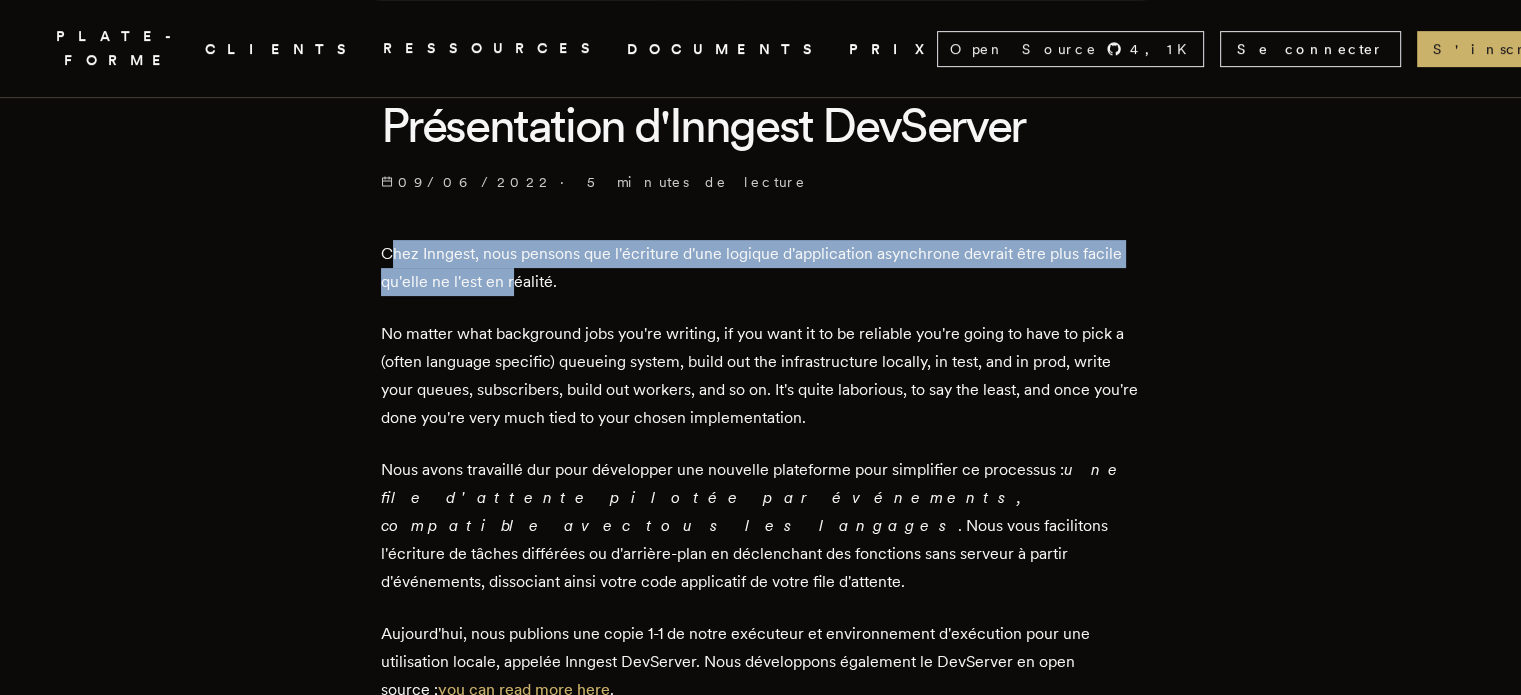 drag, startPoint x: 396, startPoint y: 247, endPoint x: 558, endPoint y: 265, distance: 162.99693 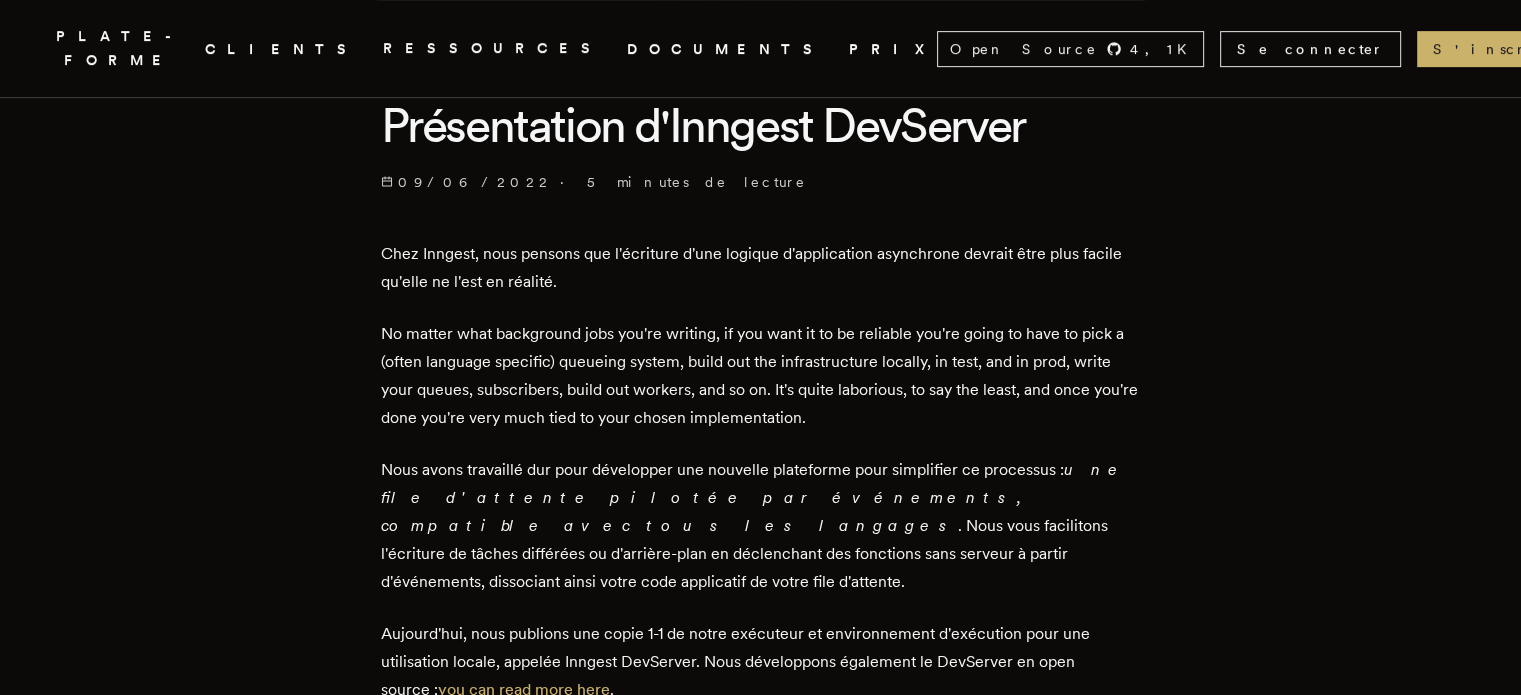 click on "Chez Inngest, nous pensons que l'écriture d'une logique d'application asynchrone devrait être plus facile qu'elle ne l'est en réalité." at bounding box center (761, 268) 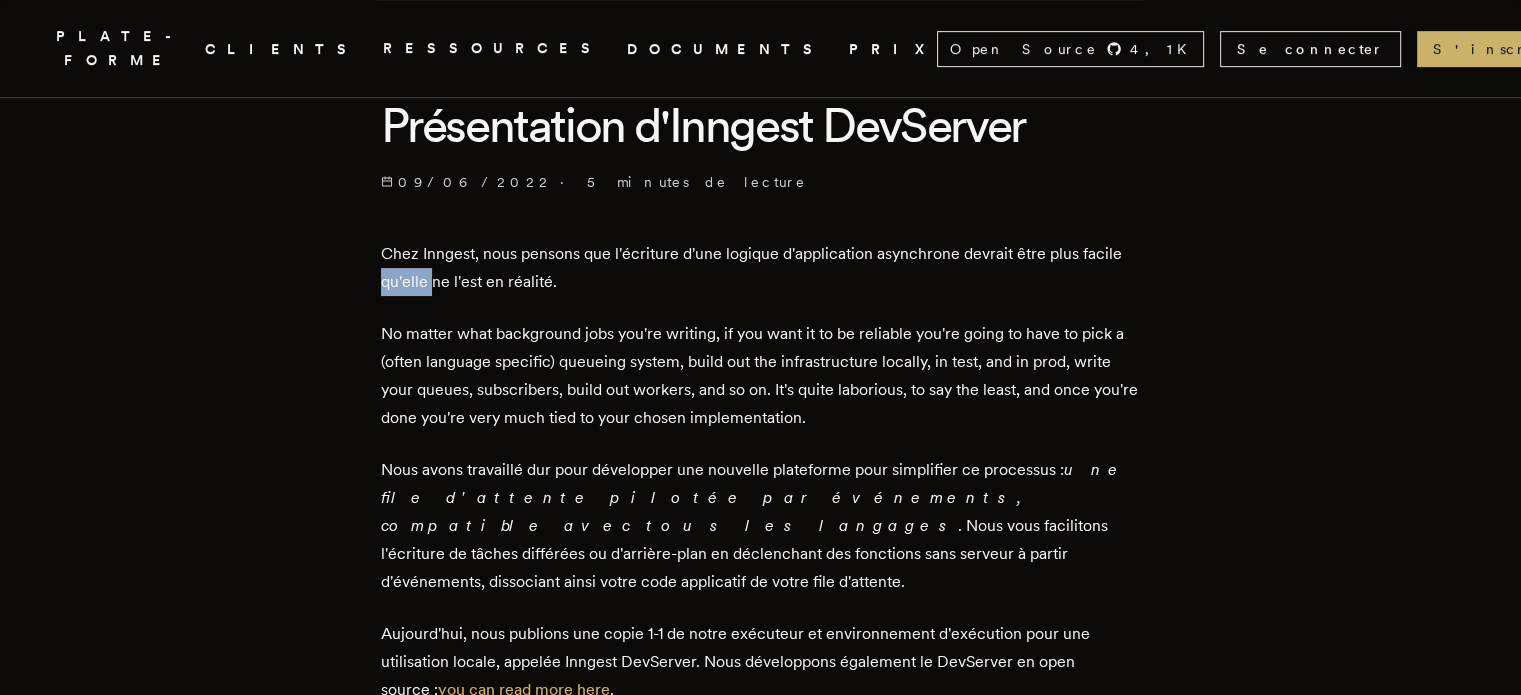click on "Chez Inngest, nous pensons que l'écriture d'une logique d'application asynchrone devrait être plus facile qu'elle ne l'est en réalité." at bounding box center [751, 267] 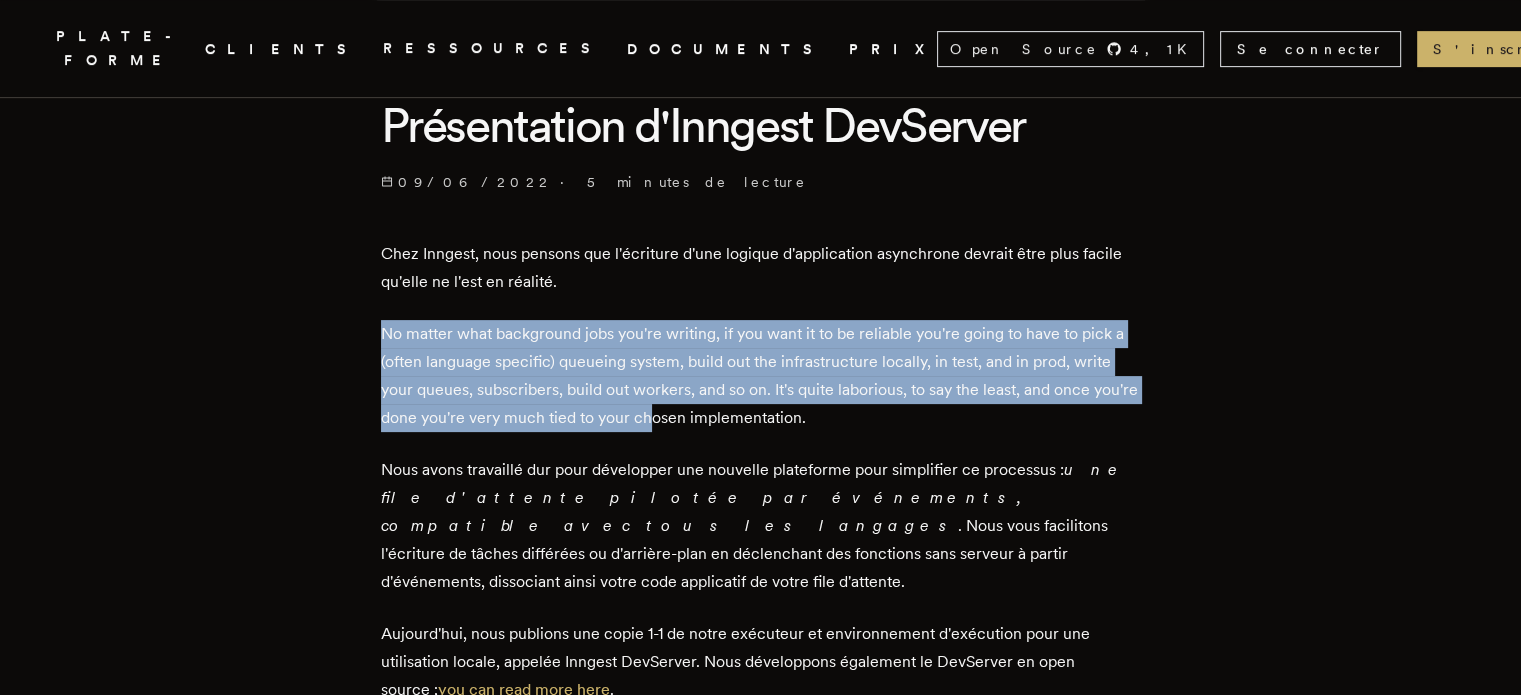 drag, startPoint x: 392, startPoint y: 322, endPoint x: 762, endPoint y: 412, distance: 380.78867 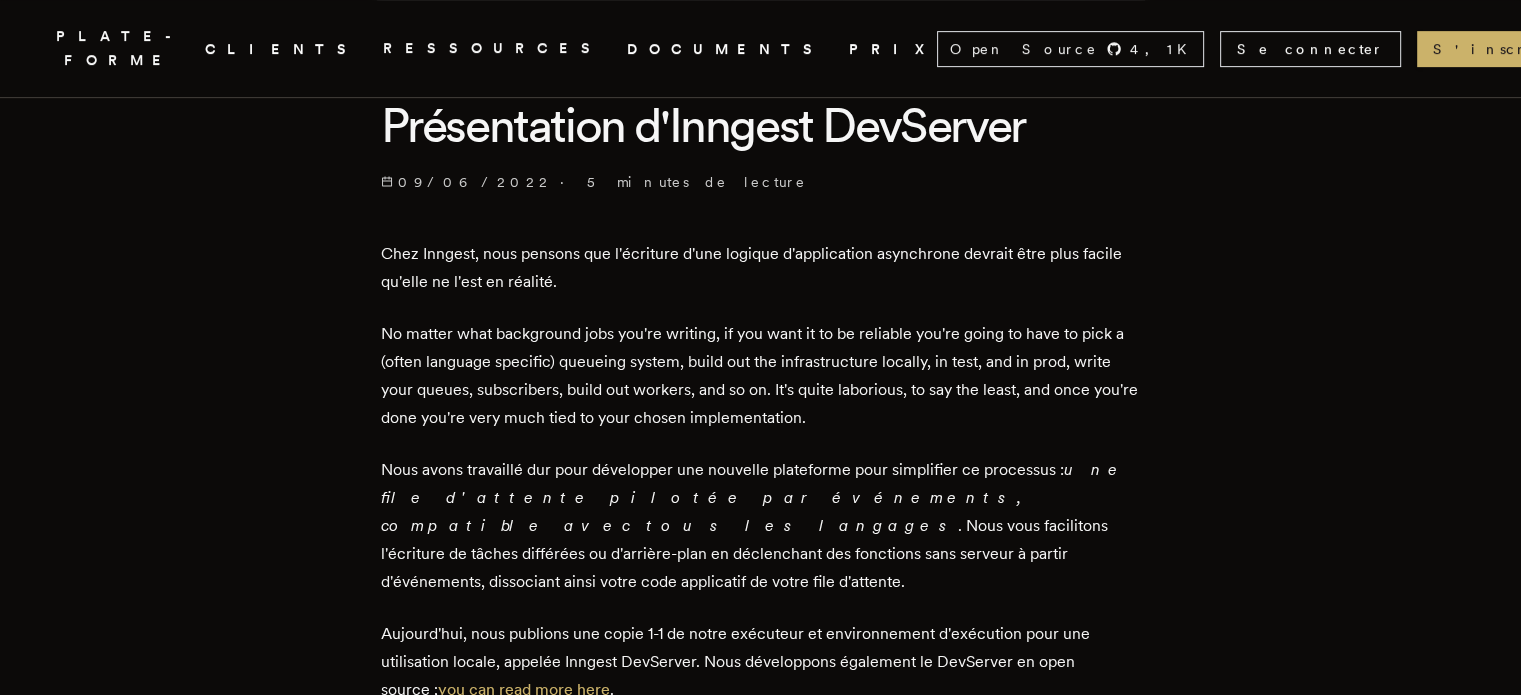 click on "Chez Inngest, nous pensons que l'écriture d'une logique d'application asynchrone devrait être plus facile qu'elle ne l'est en réalité.
Quel que soit le type de tâches en arrière-plan que vous écrivez, pour garantir sa fiabilité, vous devrez choisir un système de file d'attente (souvent spécifique au langage), développer l'infrastructure localement, en test et en production, écrire vos files d'attente, vos abonnés, développer vos workers, etc. C'est pour le moins laborieux, et une fois terminé, vous êtes étroitement lié à l'implémentation choisie.
Nous avons travaillé dur pour développer une nouvelle plateforme pour simplifier ce processus :  une file d'attente pilotée par événements, compatible avec tous les langages  . Nous vous facilitons l'écriture de tâches différées ou d'arrière-plan en déclenchant des fonctions sans serveur à partir d'événements, dissociant ainsi votre code applicatif de votre file d'attente.
vous pouvez en savoir plus ici  .
inngest dev" at bounding box center (761, 2410) 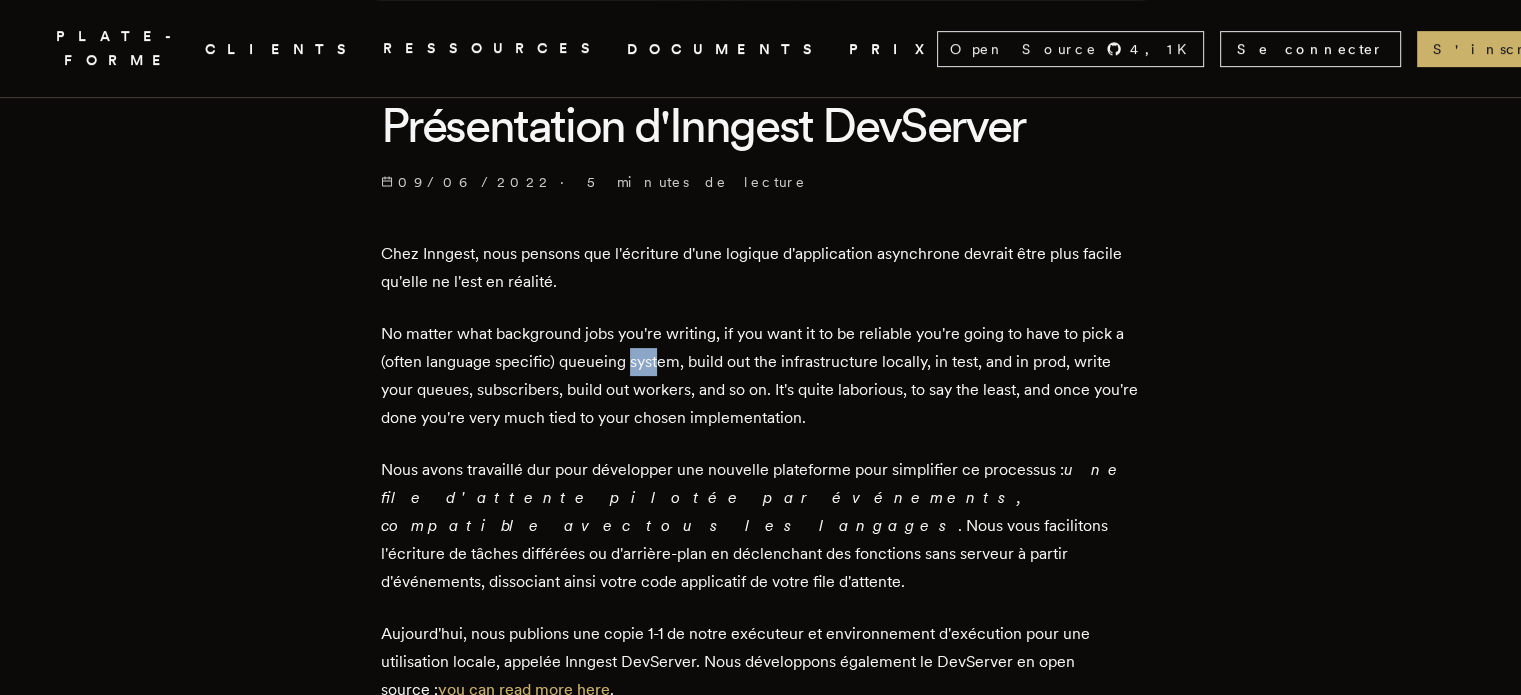 drag, startPoint x: 638, startPoint y: 354, endPoint x: 671, endPoint y: 354, distance: 33 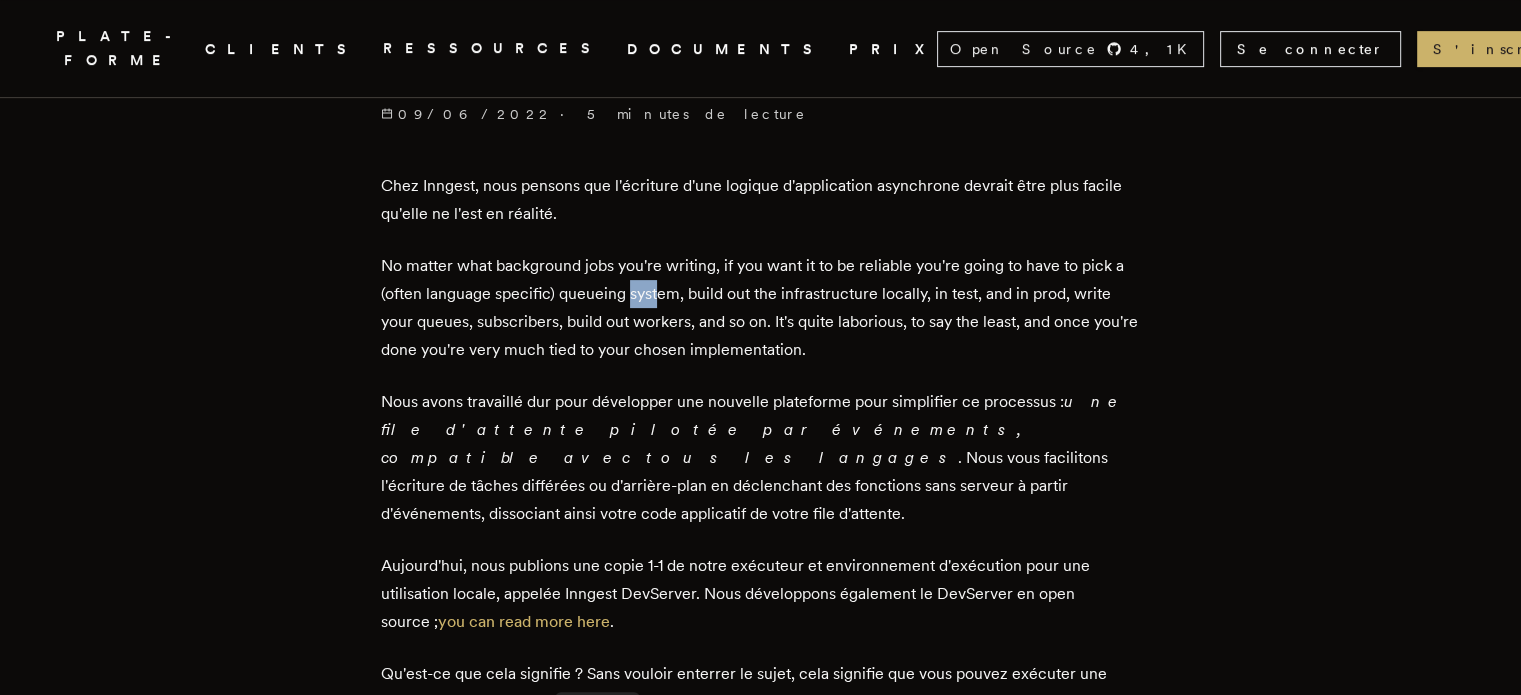 scroll, scrollTop: 600, scrollLeft: 0, axis: vertical 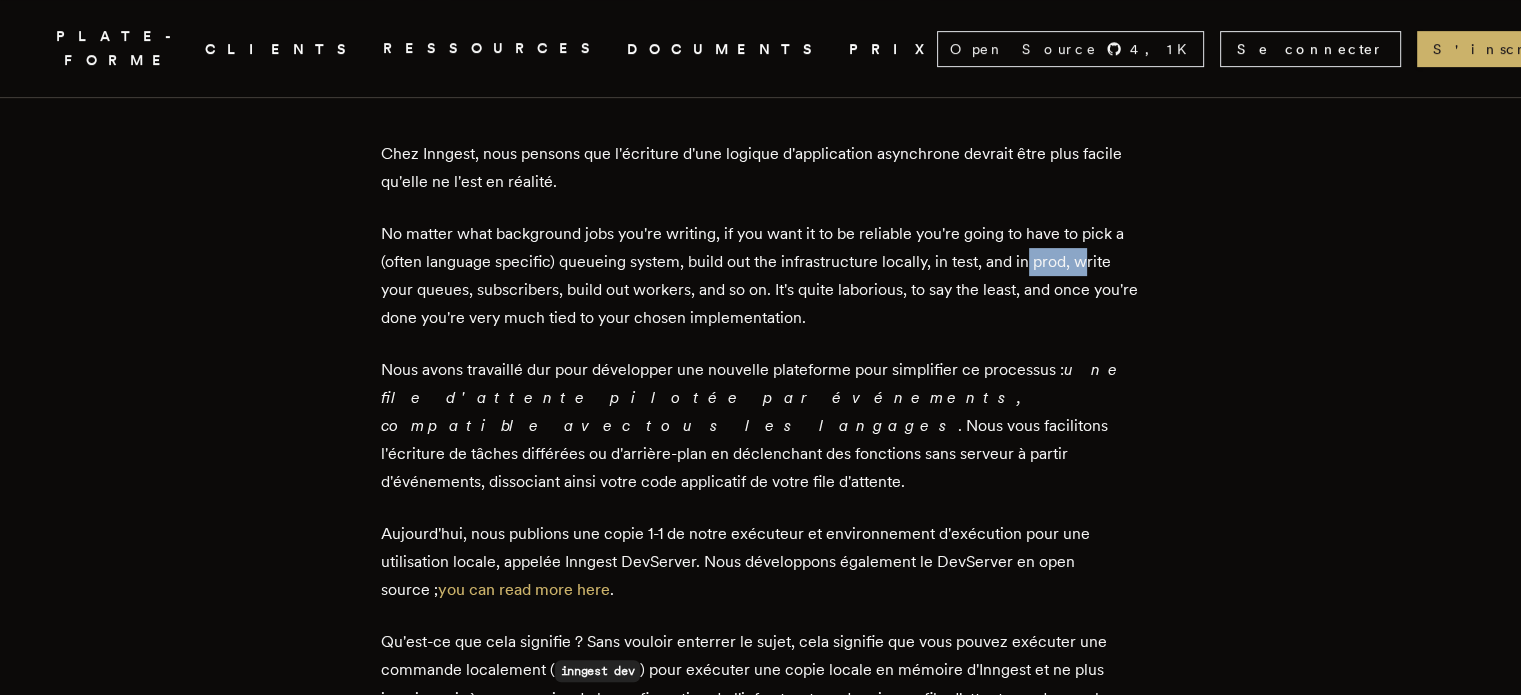 drag, startPoint x: 388, startPoint y: 280, endPoint x: 453, endPoint y: 284, distance: 65.12296 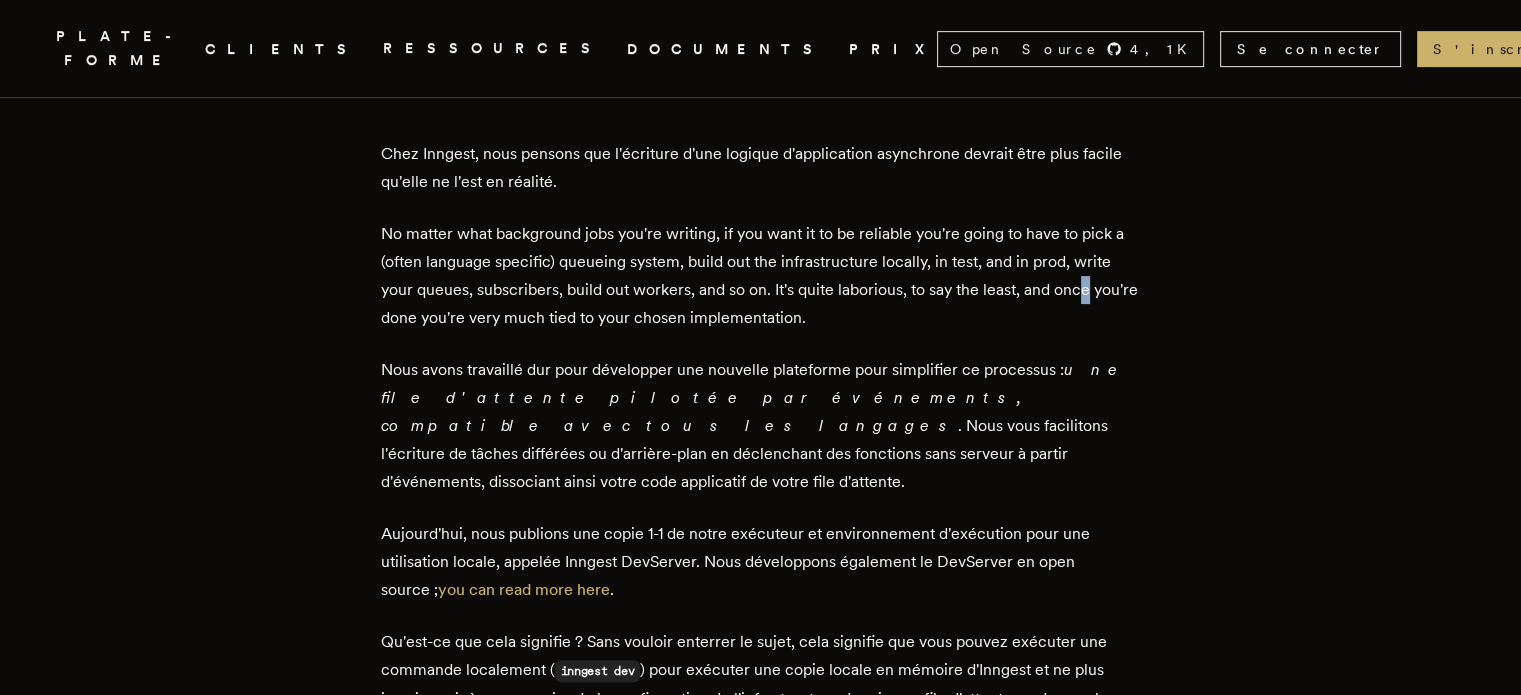drag, startPoint x: 447, startPoint y: 300, endPoint x: 471, endPoint y: 301, distance: 24.020824 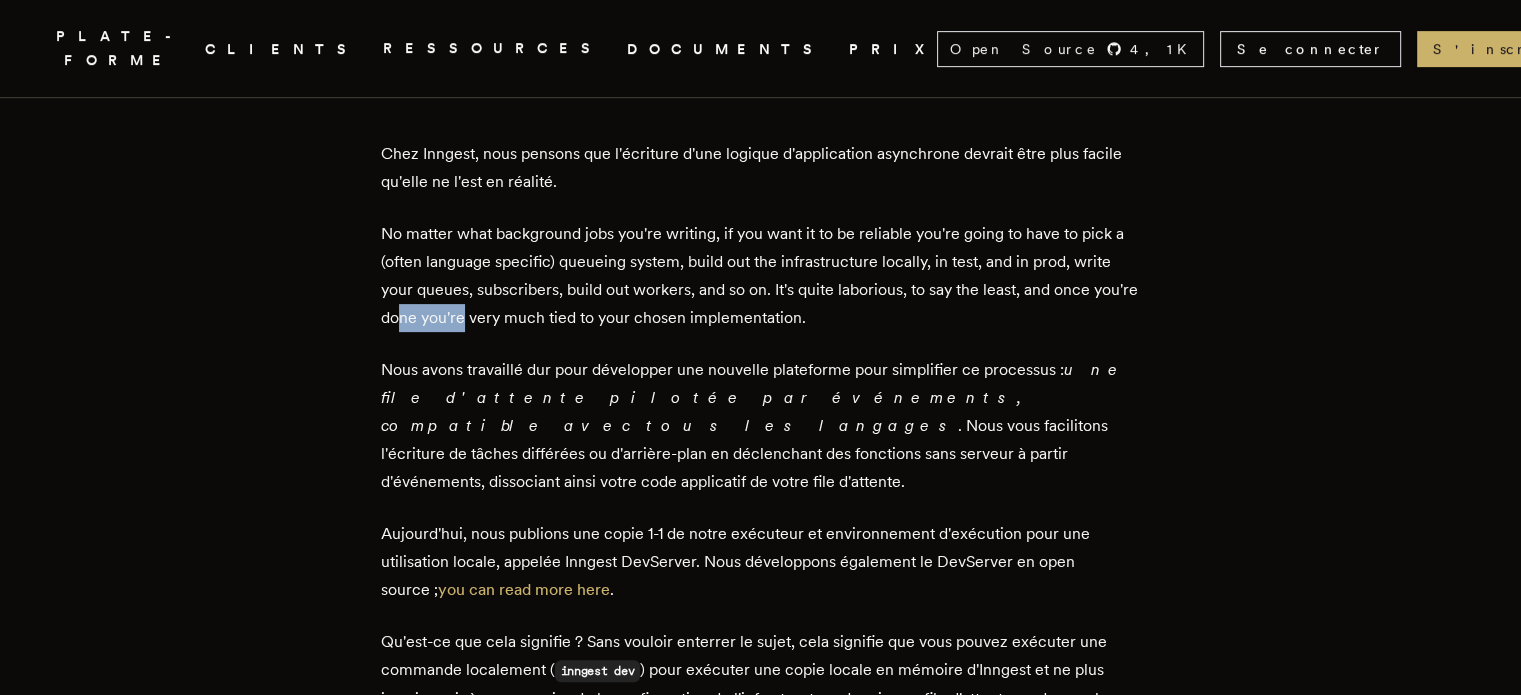 drag, startPoint x: 534, startPoint y: 305, endPoint x: 621, endPoint y: 305, distance: 87 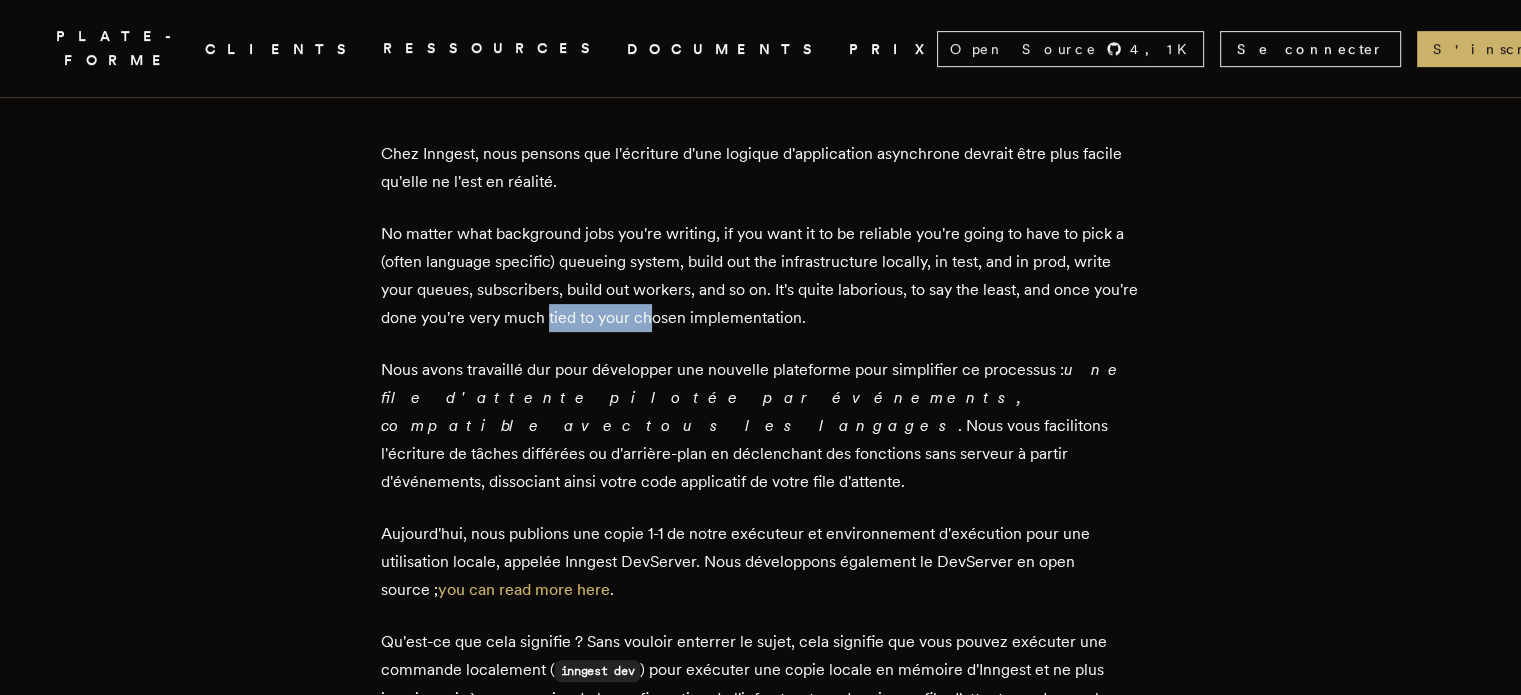 drag, startPoint x: 653, startPoint y: 304, endPoint x: 763, endPoint y: 304, distance: 110 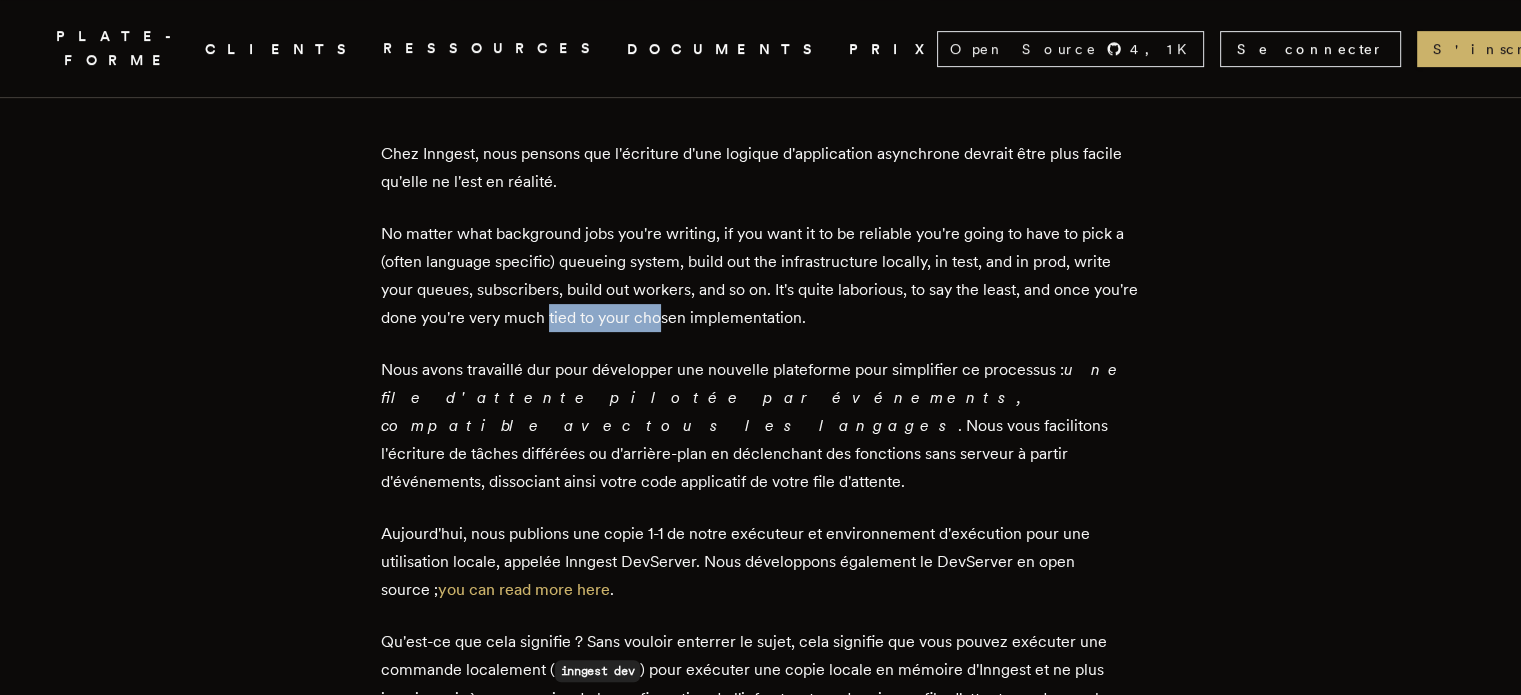 click on "No matter what background jobs you're writing, if you want it to be reliable you're going to have to pick a (often language specific) queueing system, build out the infrastructure locally, in test, and in prod, write your queues, subscribers, build out workers, and so on. It's quite laborious, to say the least, and once you're done you're very much tied to your chosen implementation." at bounding box center [759, 275] 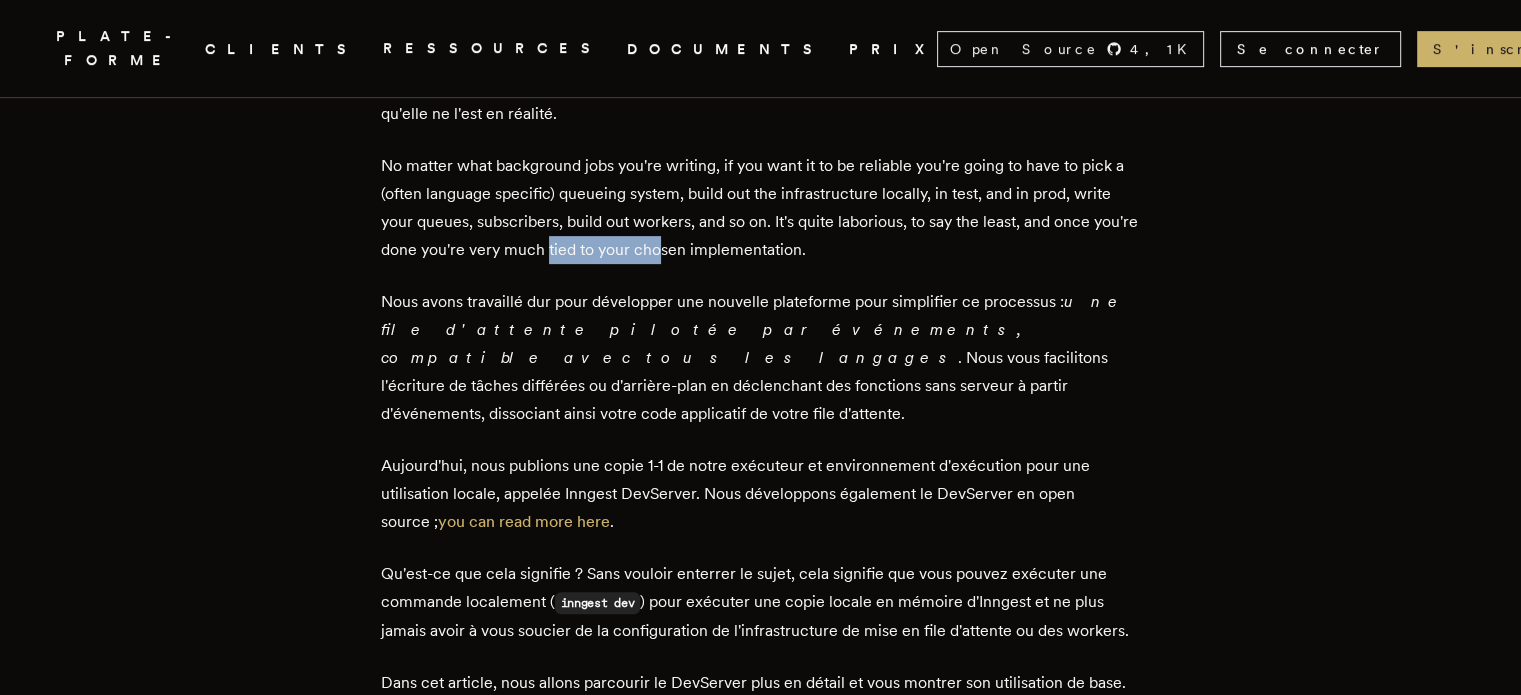 scroll, scrollTop: 700, scrollLeft: 0, axis: vertical 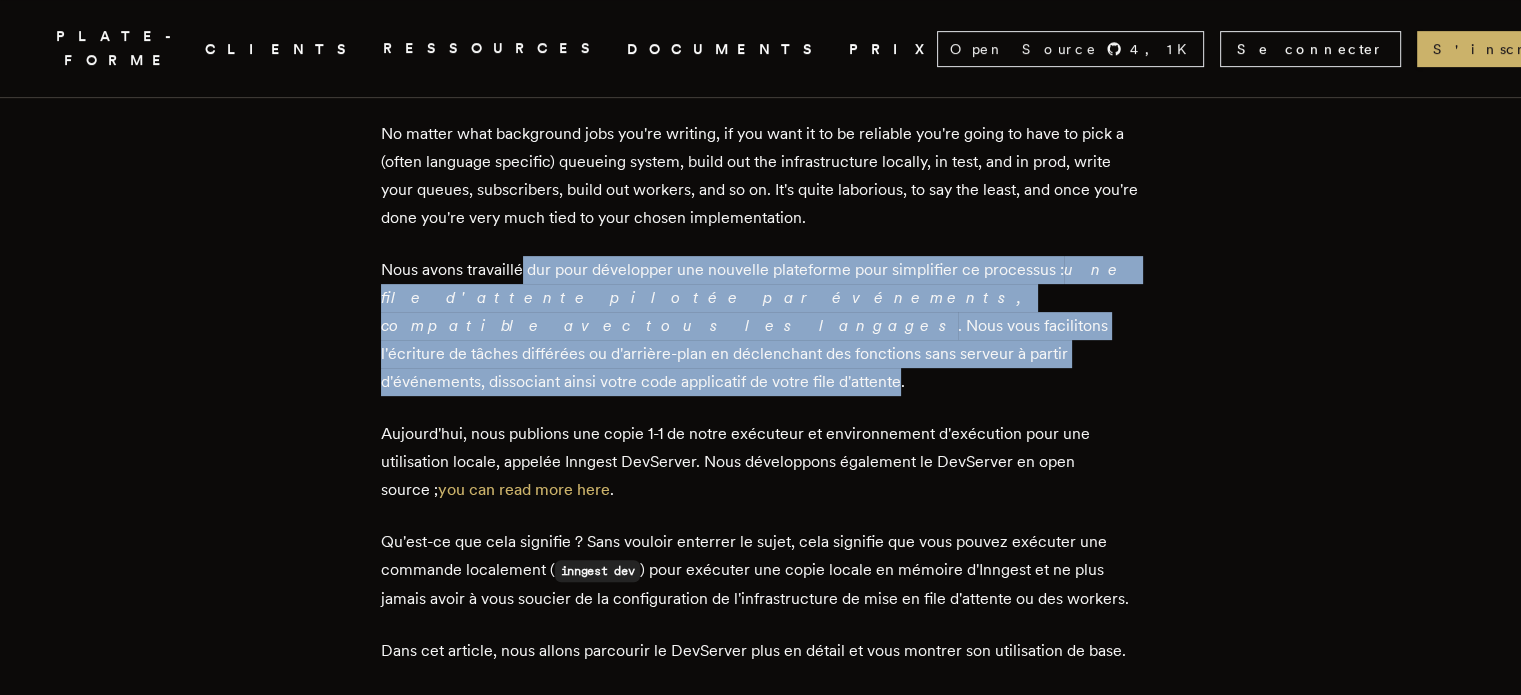 drag, startPoint x: 527, startPoint y: 246, endPoint x: 789, endPoint y: 347, distance: 280.79352 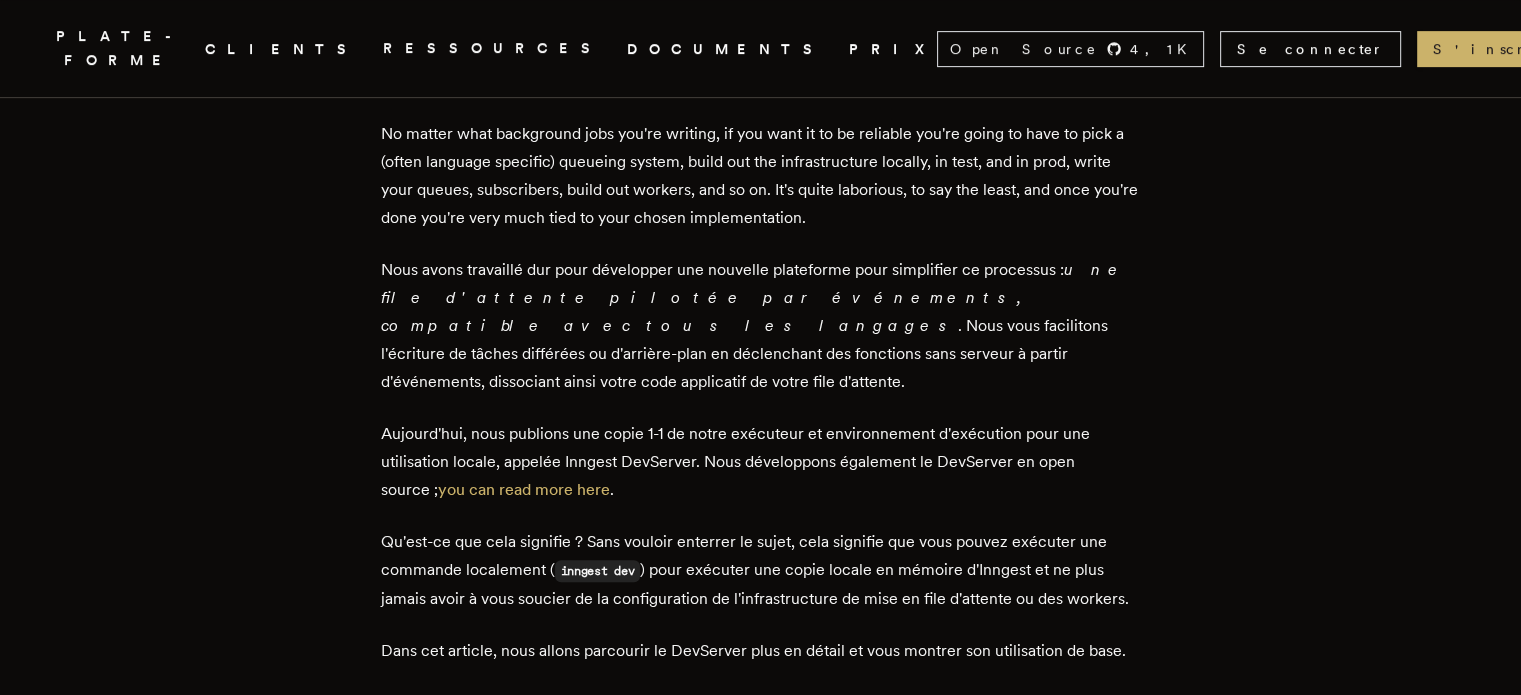 click on "une file d'attente pilotée par événements, compatible avec tous les langages" at bounding box center [754, 297] 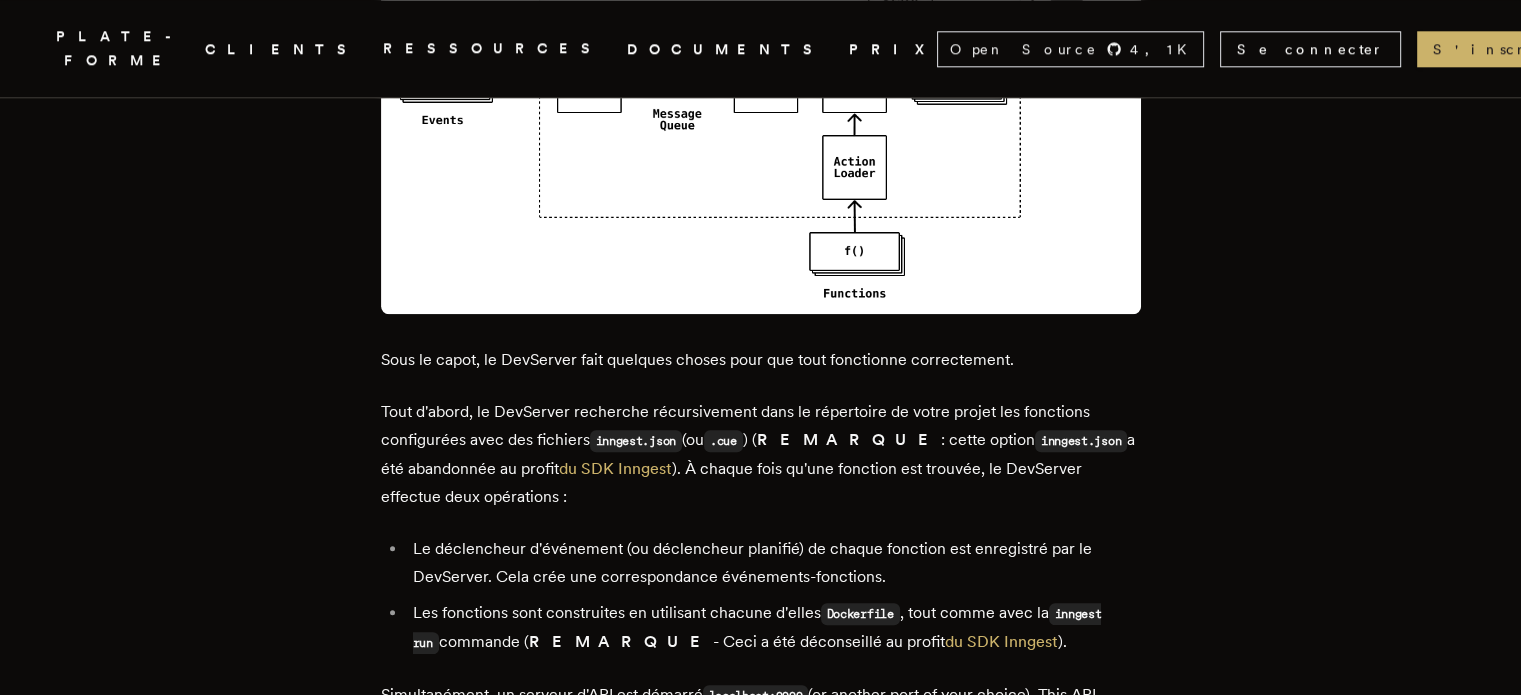 scroll, scrollTop: 2200, scrollLeft: 0, axis: vertical 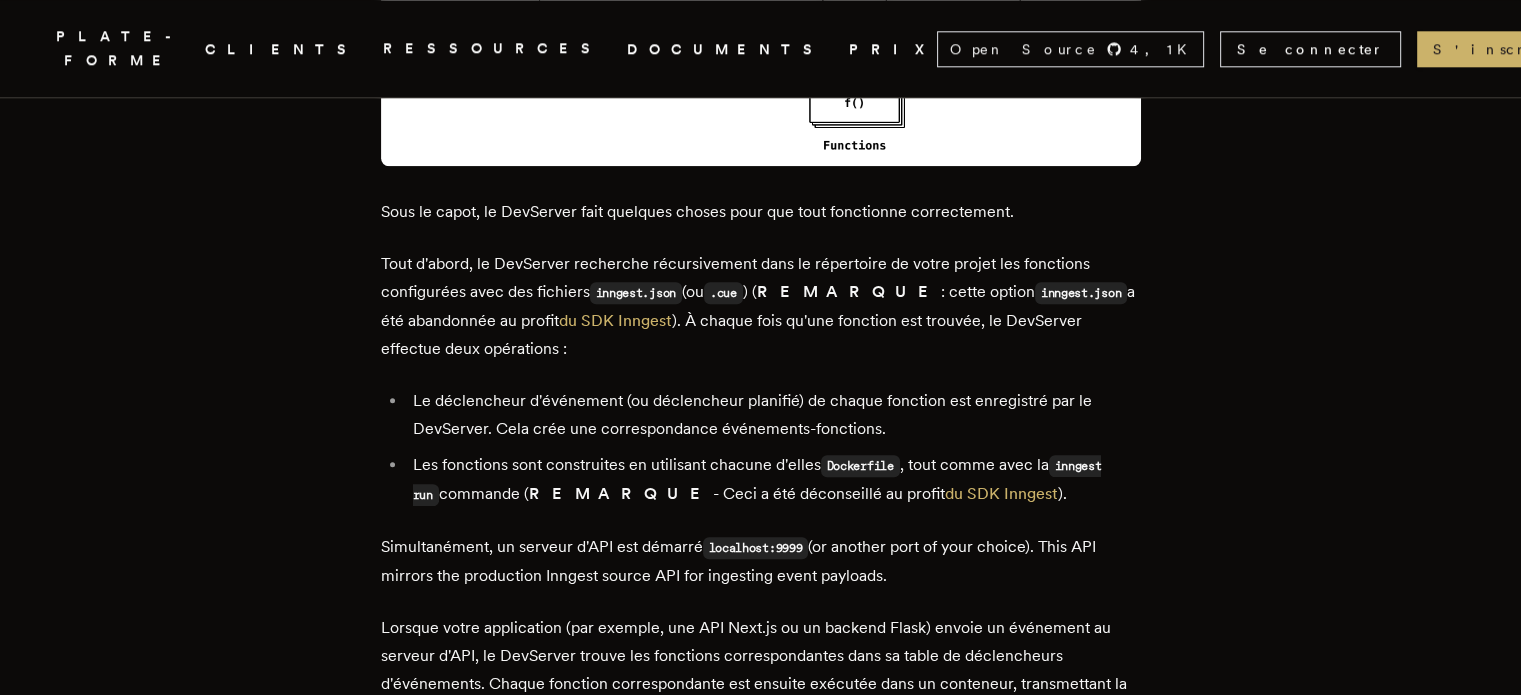 click on "Sous le capot, le DevServer fait quelques choses pour que tout fonctionne correctement." at bounding box center (697, 211) 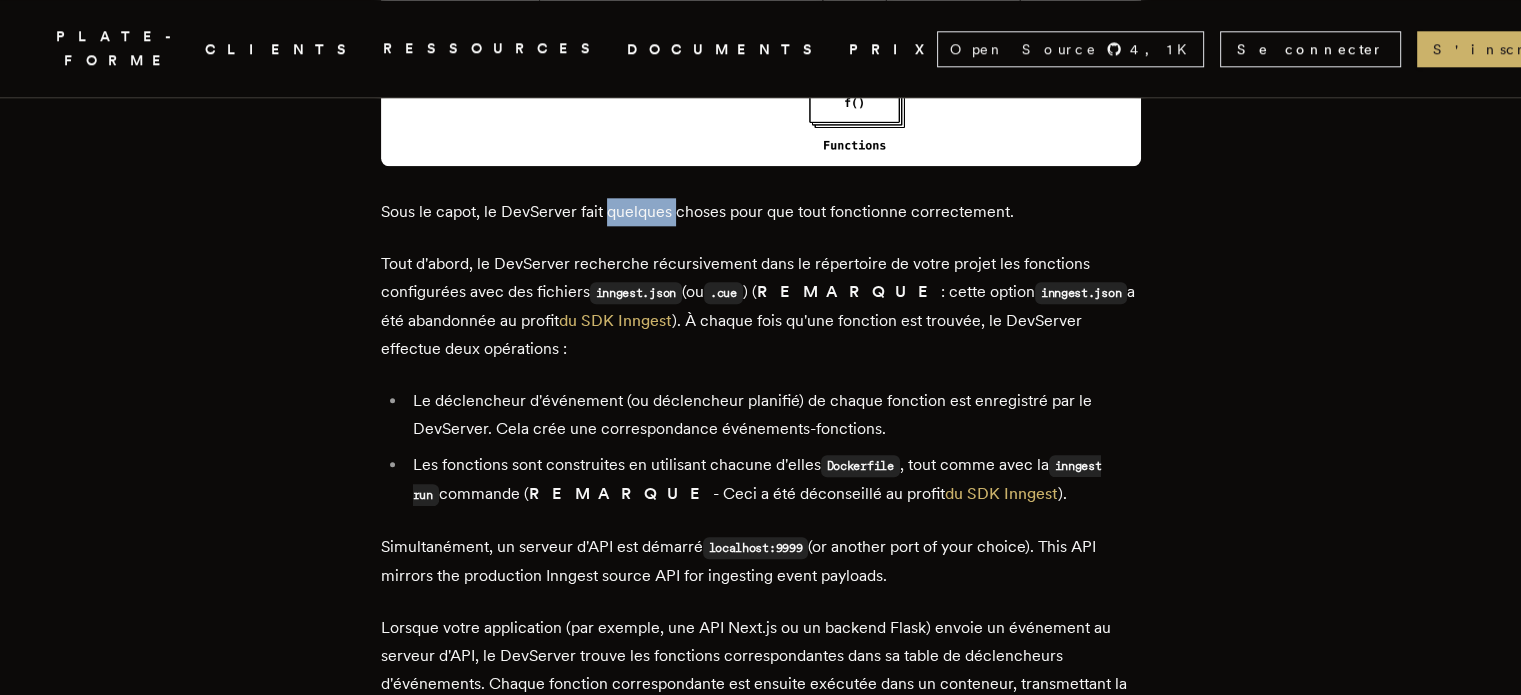 drag, startPoint x: 619, startPoint y: 171, endPoint x: 668, endPoint y: 199, distance: 56.435802 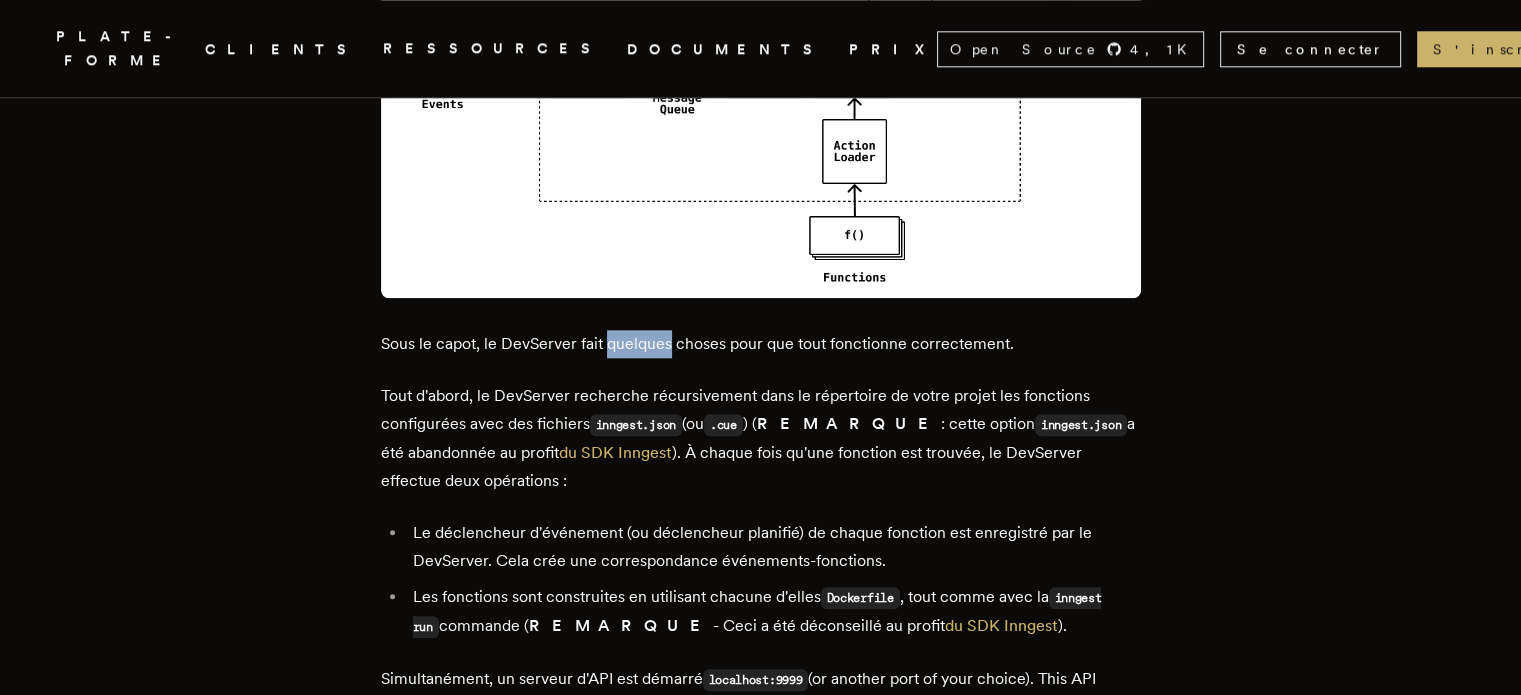 scroll, scrollTop: 2100, scrollLeft: 0, axis: vertical 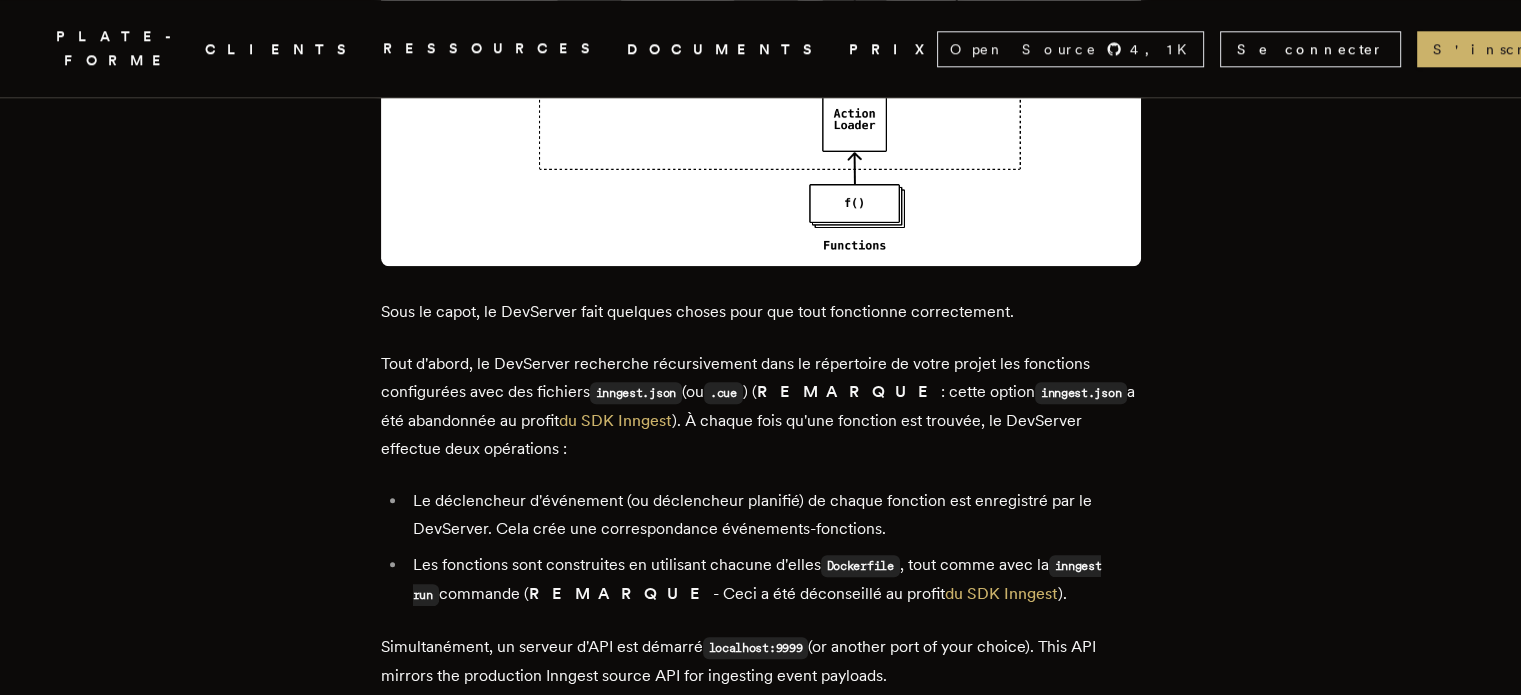 click on "Tout d'abord, le DevServer recherche récursivement dans le répertoire de votre projet les fonctions configurées avec des fichiers" at bounding box center [735, 377] 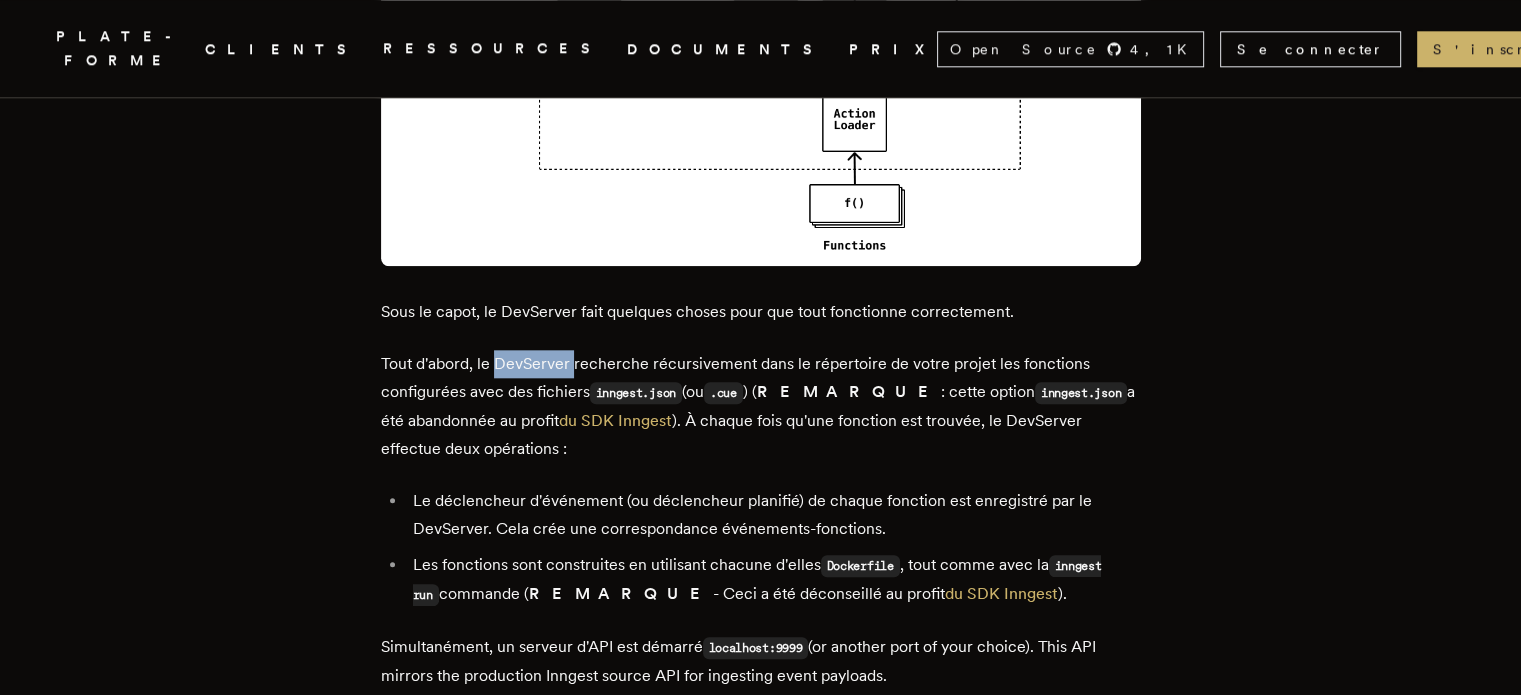 click on "Tout d'abord, le DevServer recherche récursivement dans le répertoire de votre projet les fonctions configurées avec des fichiers" at bounding box center [735, 377] 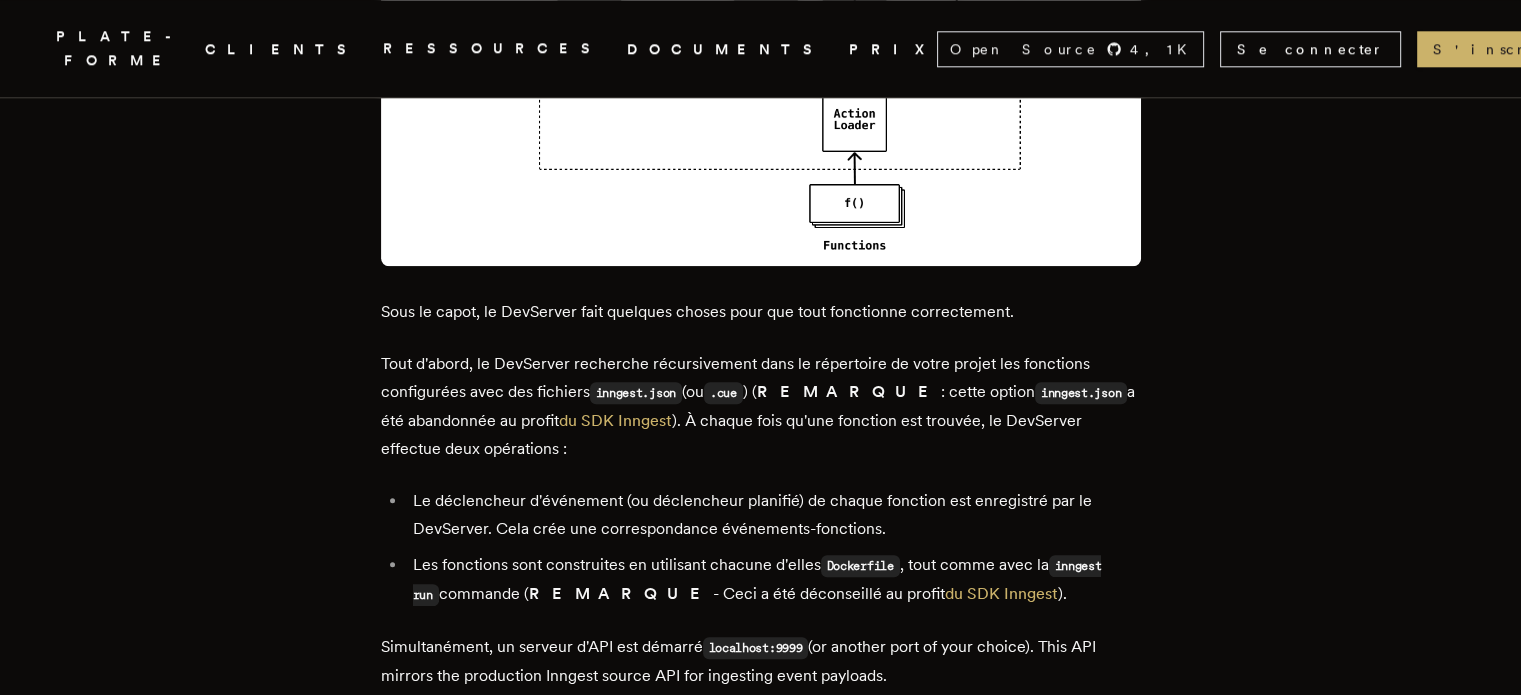 click on "Tout d'abord, le DevServer recherche récursivement dans le répertoire de votre projet les fonctions configurées avec des fichiers" at bounding box center (735, 377) 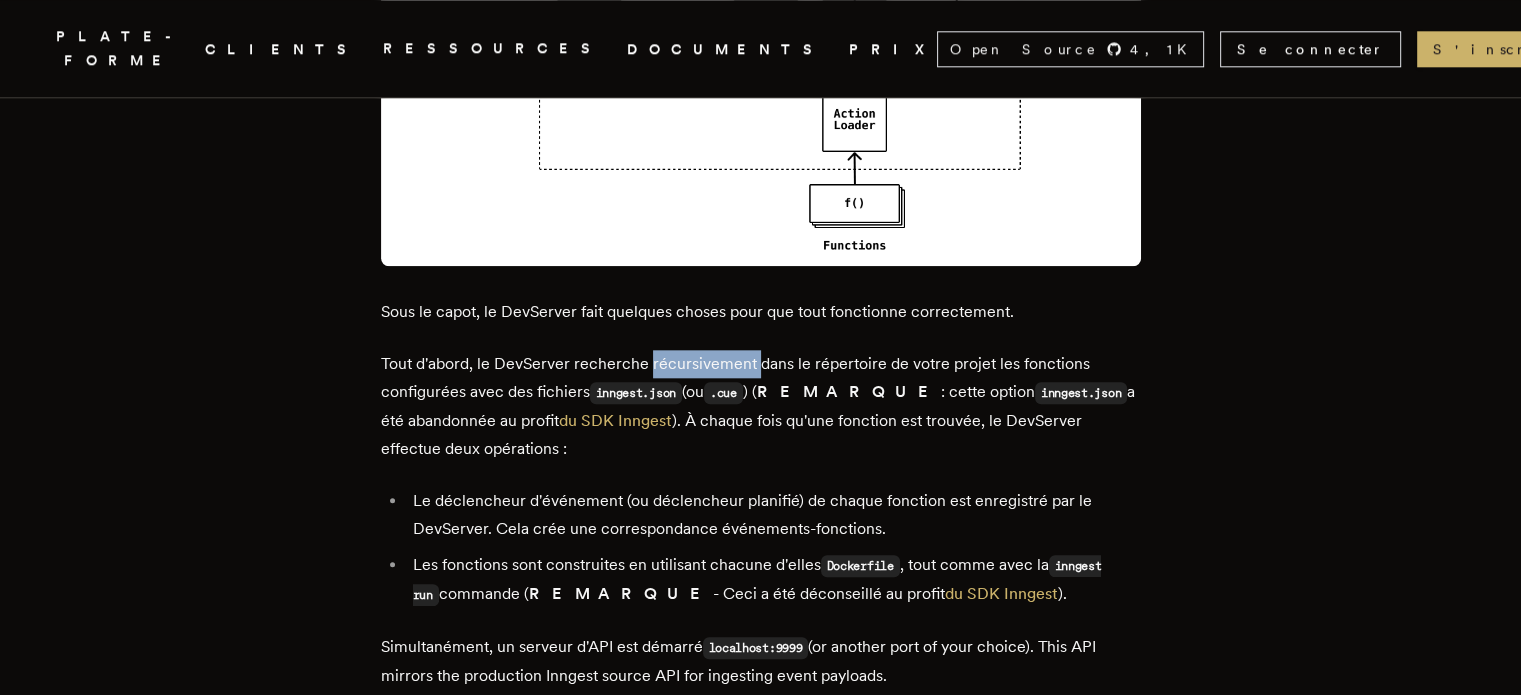 click on "Tout d'abord, le DevServer recherche récursivement dans le répertoire de votre projet les fonctions configurées avec des fichiers" at bounding box center (735, 377) 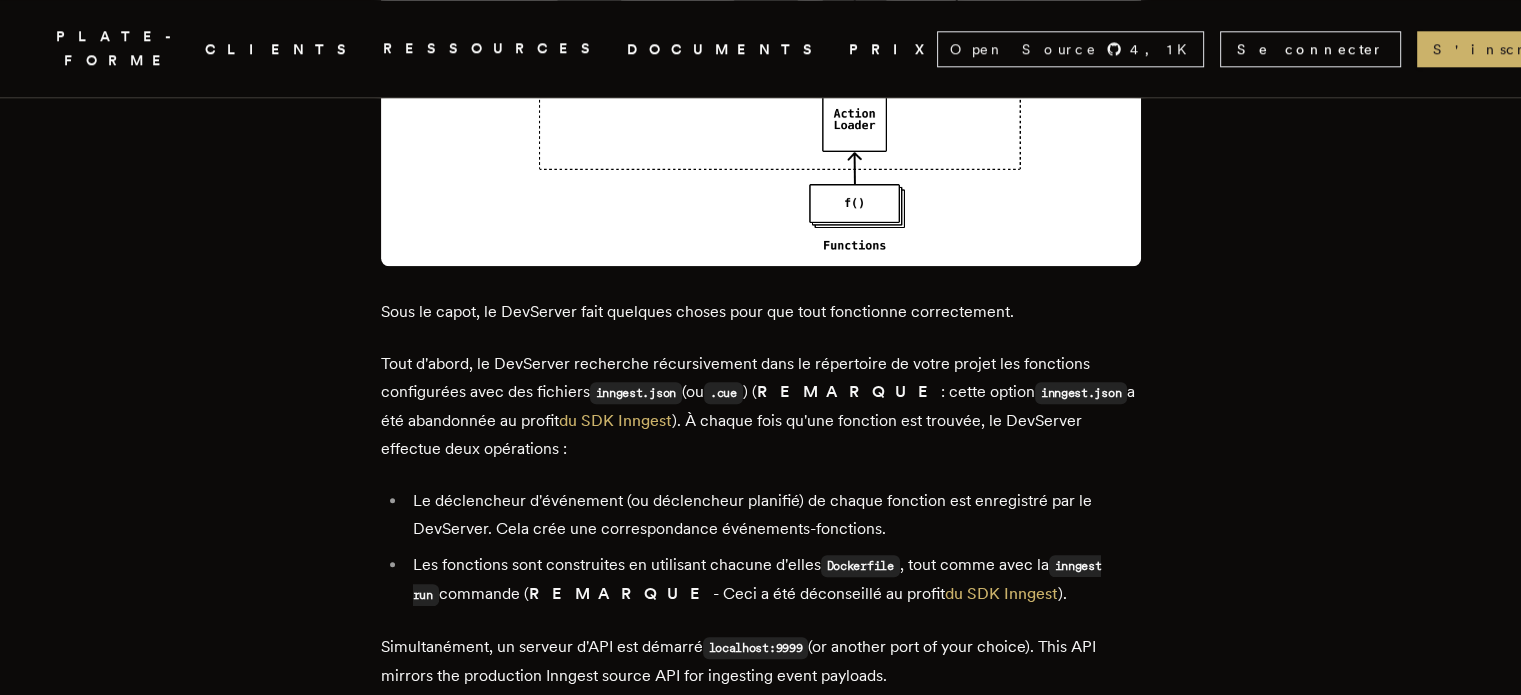 click on "First, the DevServer recursively searches your project directory for functions configured with  inngest.json (or  .cue ) files (  NOTE : this  inngest.json option has been deprecated in favor of  the Inngest SDK  ). Every time a function is found, the DevServer performs two operations:" at bounding box center (761, 406) 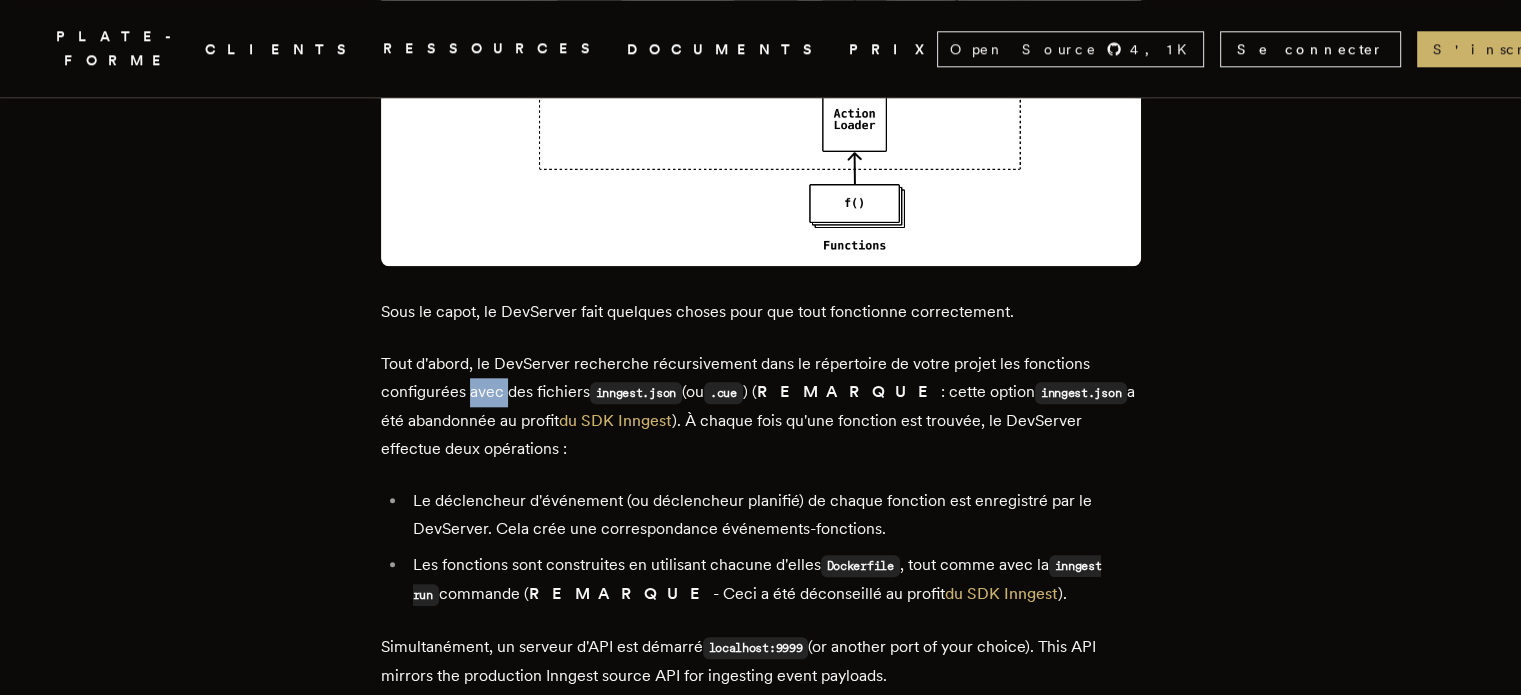 click on "Tout d'abord, le DevServer recherche récursivement dans le répertoire de votre projet les fonctions configurées avec des fichiers" at bounding box center (735, 377) 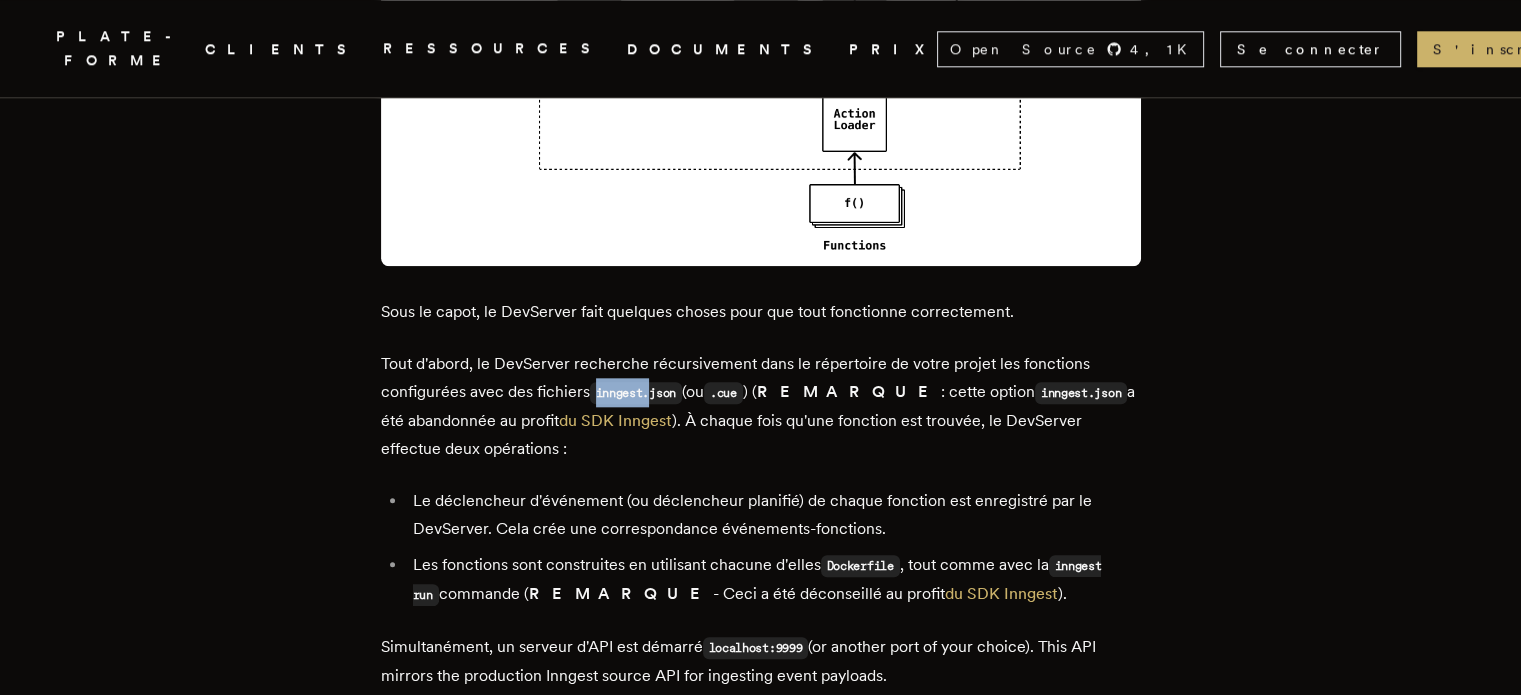 drag, startPoint x: 603, startPoint y: 346, endPoint x: 657, endPoint y: 346, distance: 54 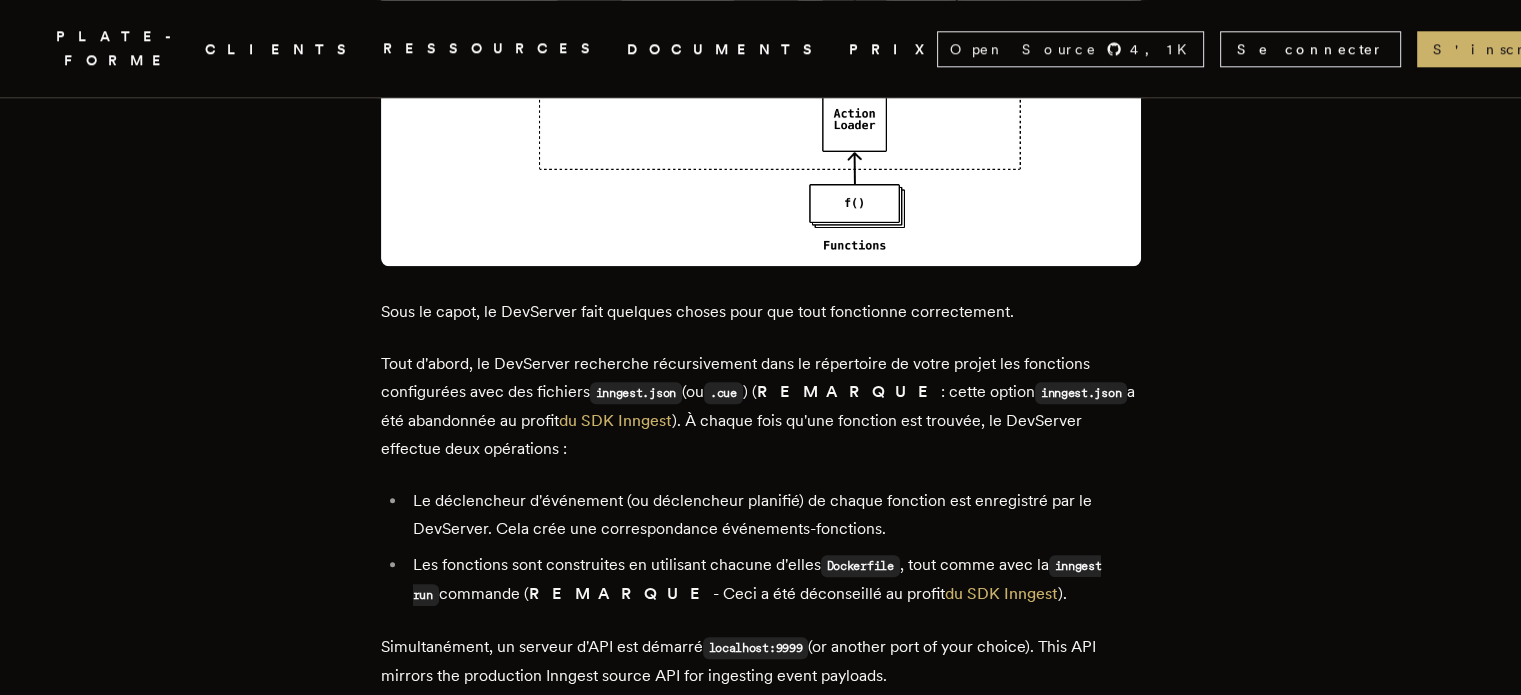 drag, startPoint x: 671, startPoint y: 383, endPoint x: 672, endPoint y: 403, distance: 20.024984 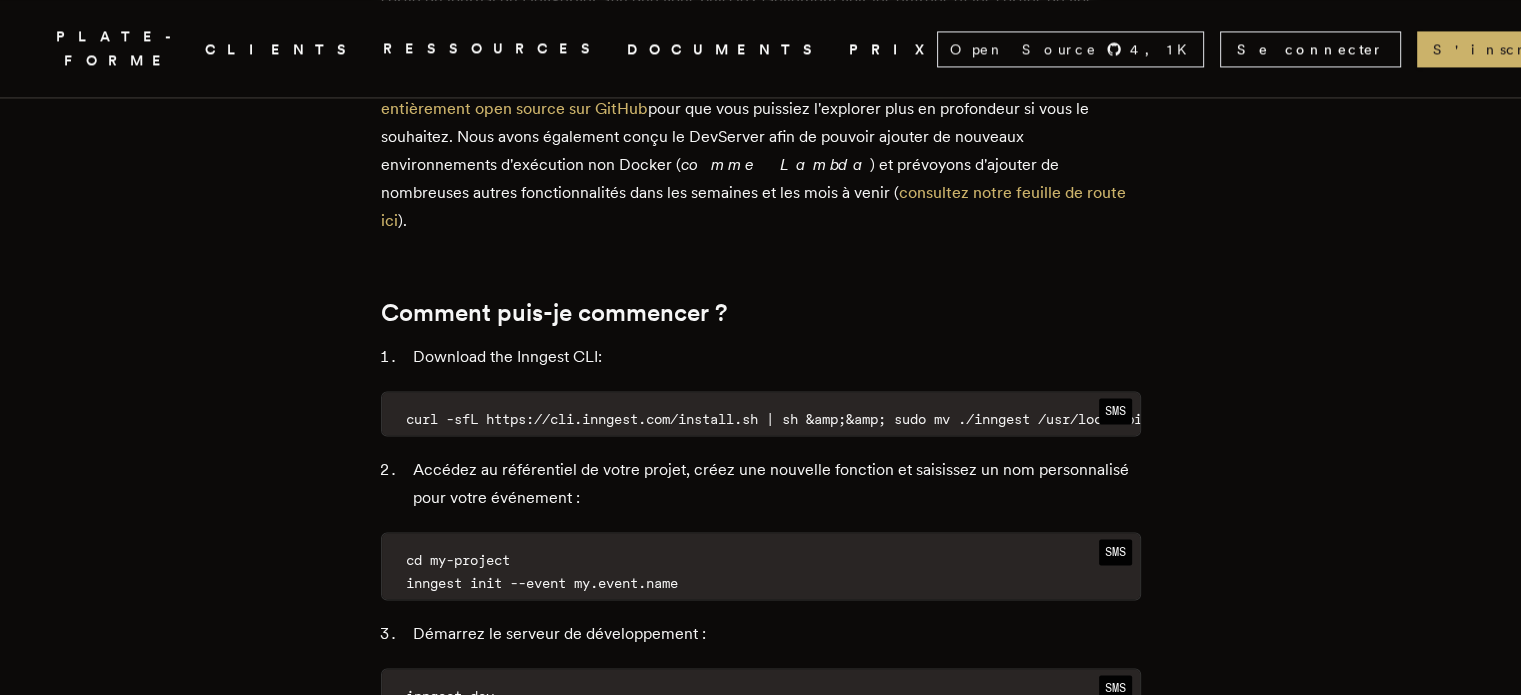 scroll, scrollTop: 3000, scrollLeft: 0, axis: vertical 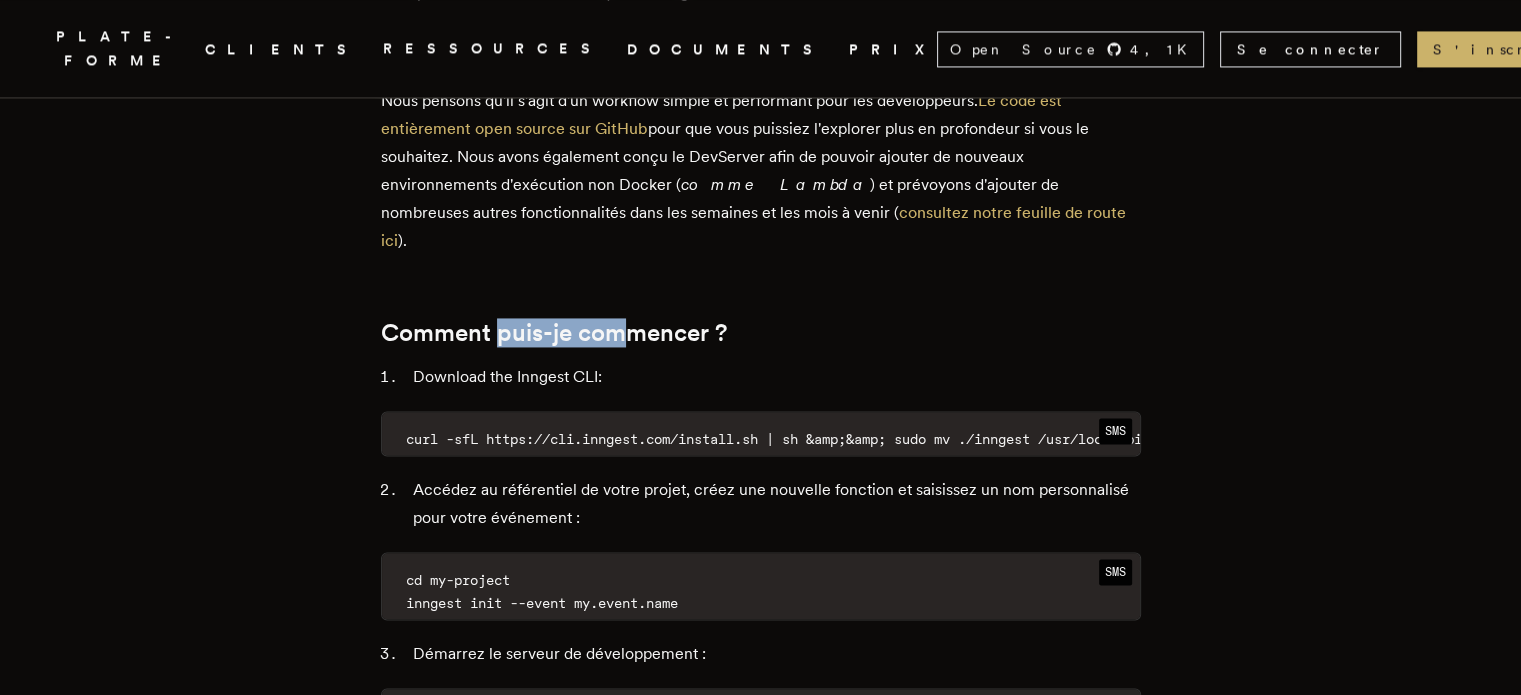 drag, startPoint x: 503, startPoint y: 270, endPoint x: 644, endPoint y: 275, distance: 141.08862 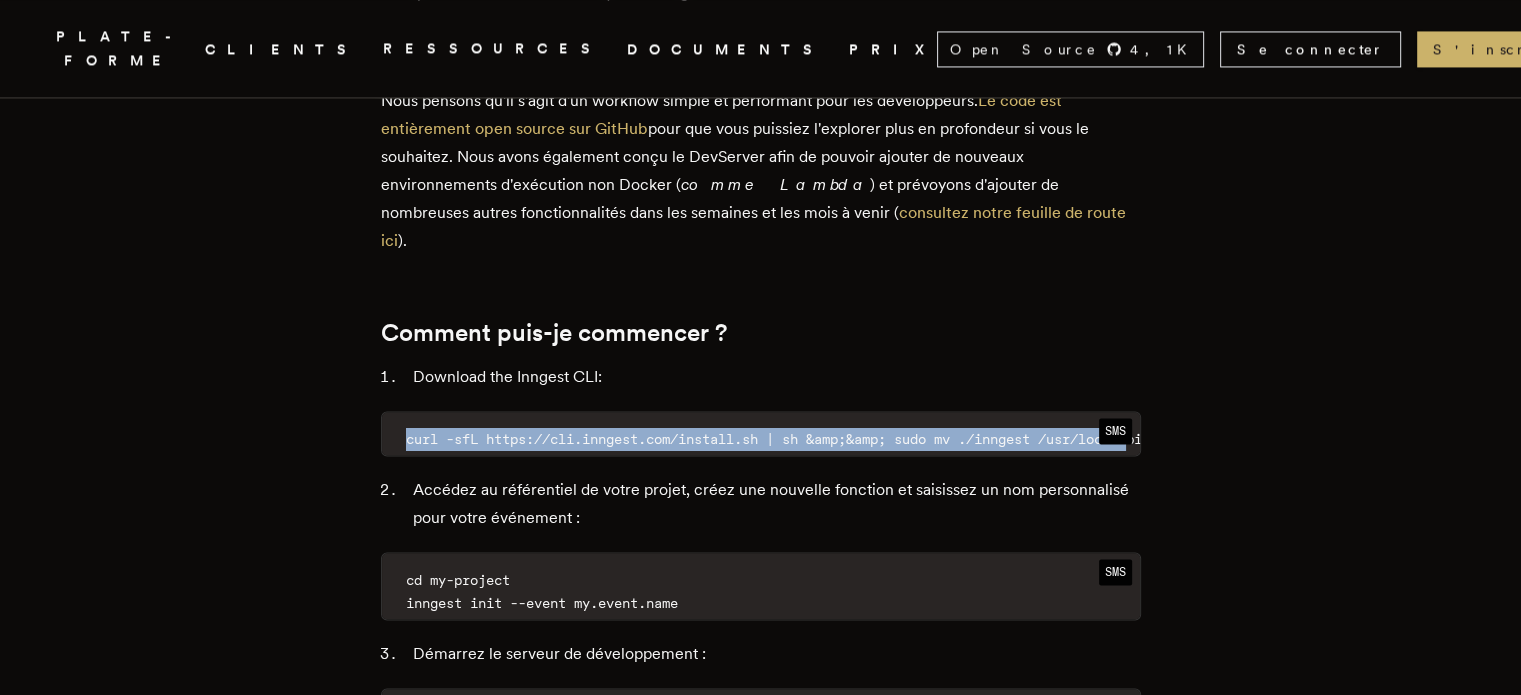 scroll, scrollTop: 0, scrollLeft: 87, axis: horizontal 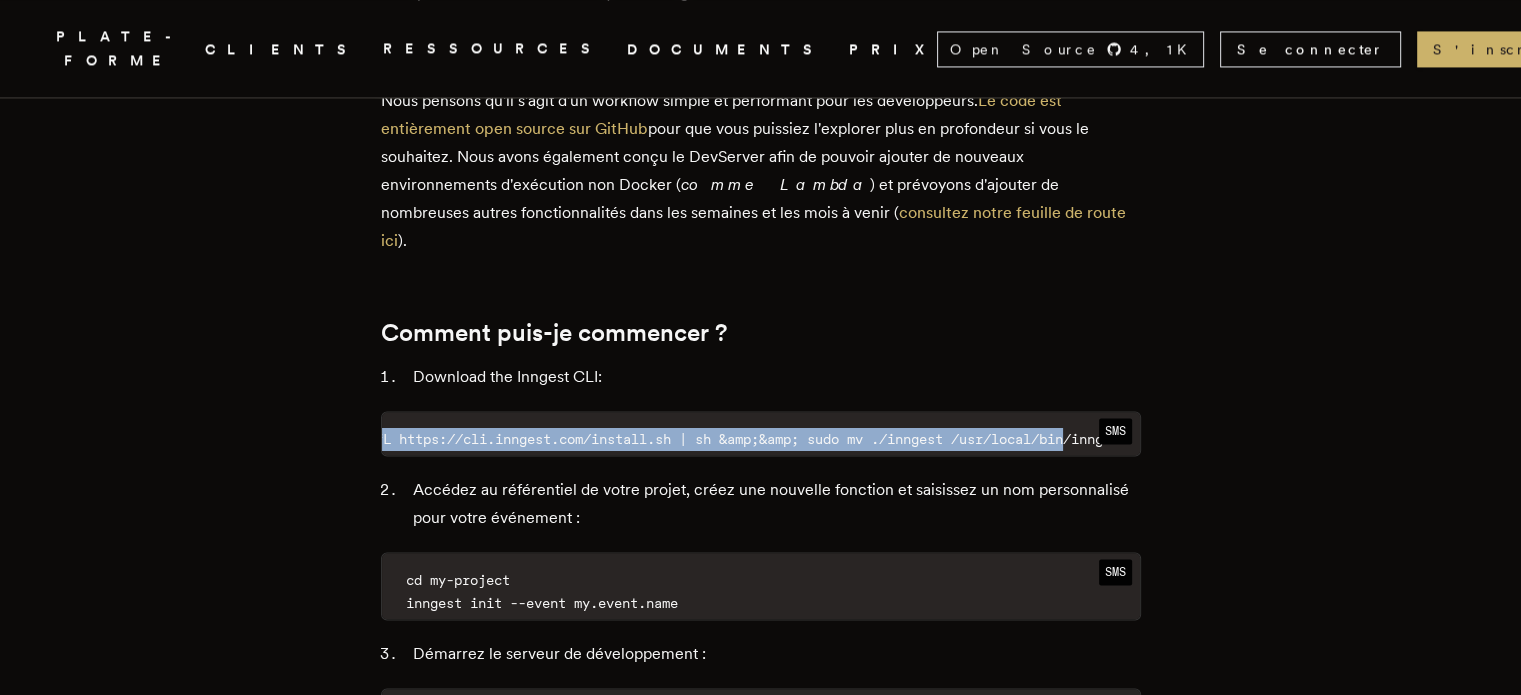 drag, startPoint x: 388, startPoint y: 363, endPoint x: 1168, endPoint y: 366, distance: 780.0058 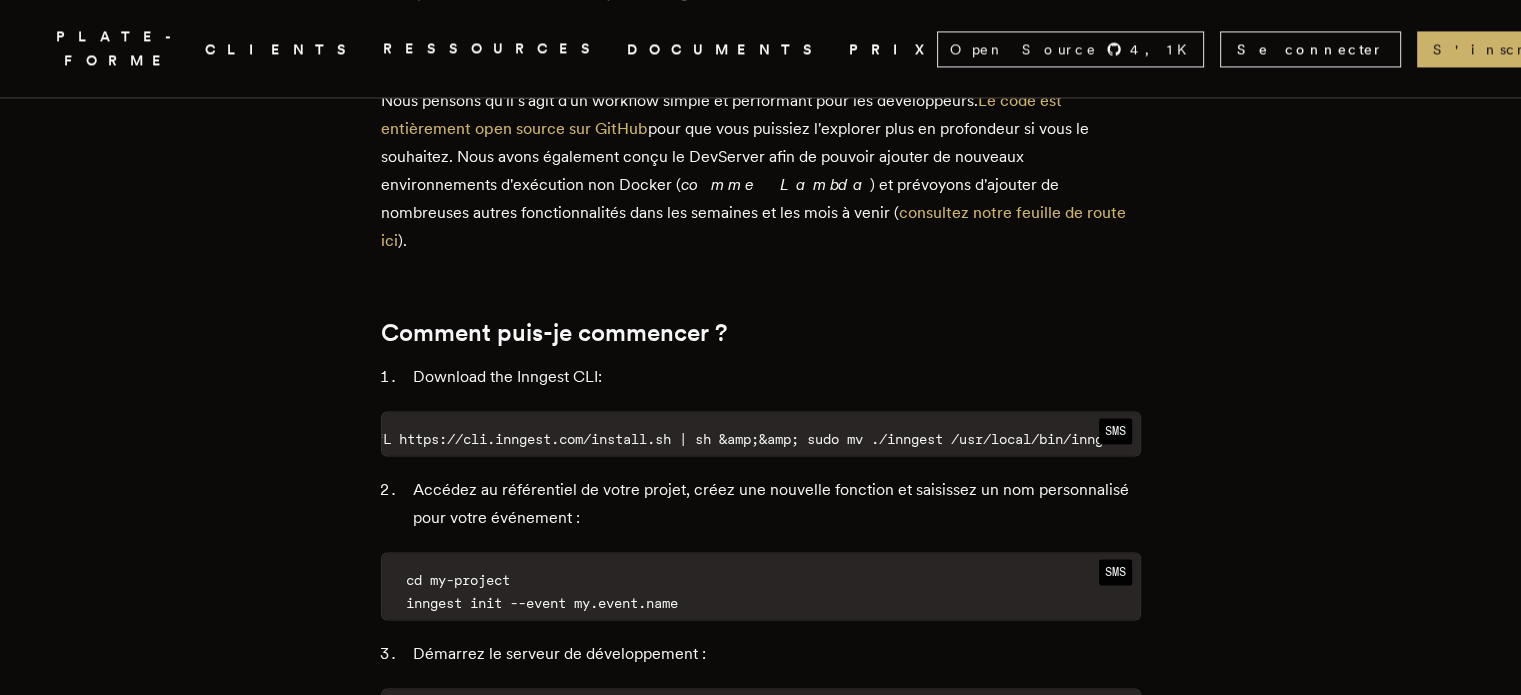 click on "SMS" at bounding box center (1115, 431) 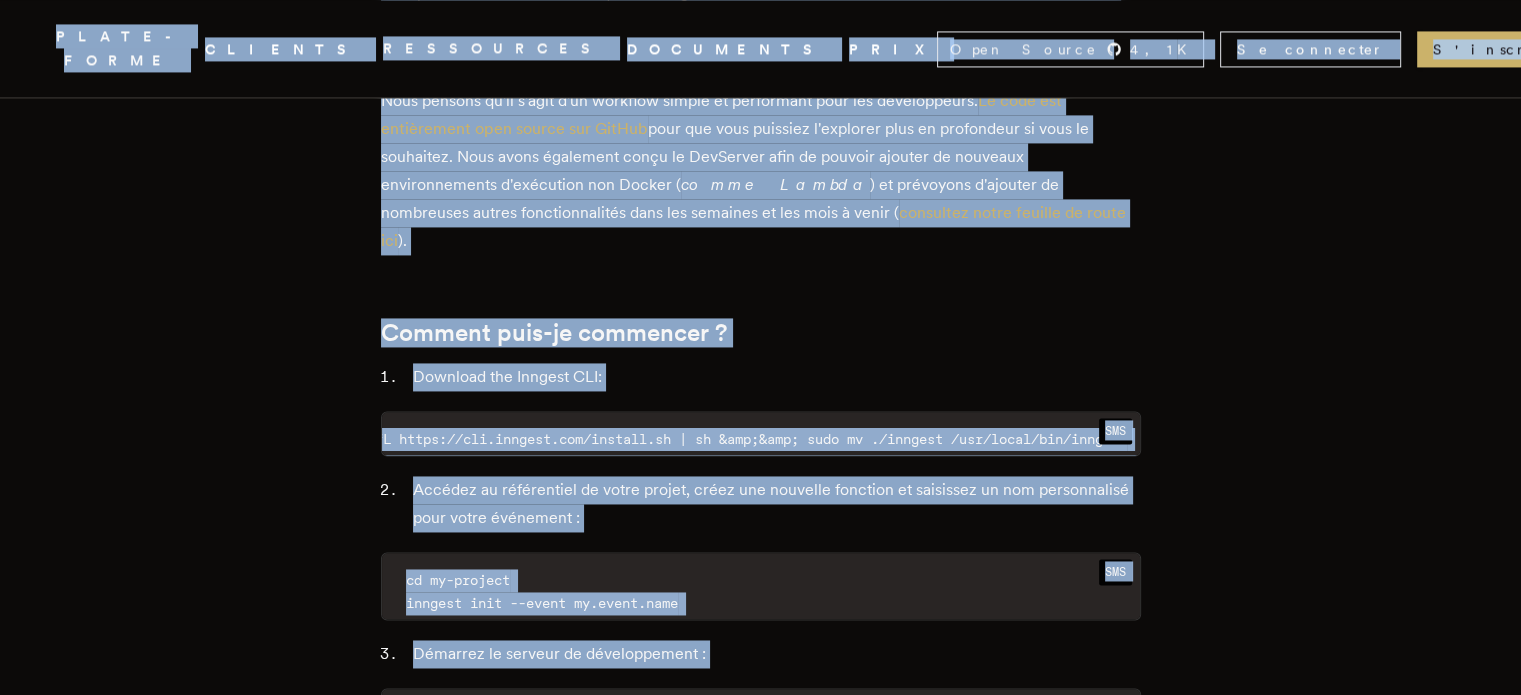 click on "curl -sfL https://cli.inngest.com/install.sh | sh &amp;&amp; sudo mv ./inngest /usr/local/bin/inngest" at bounding box center [723, 439] 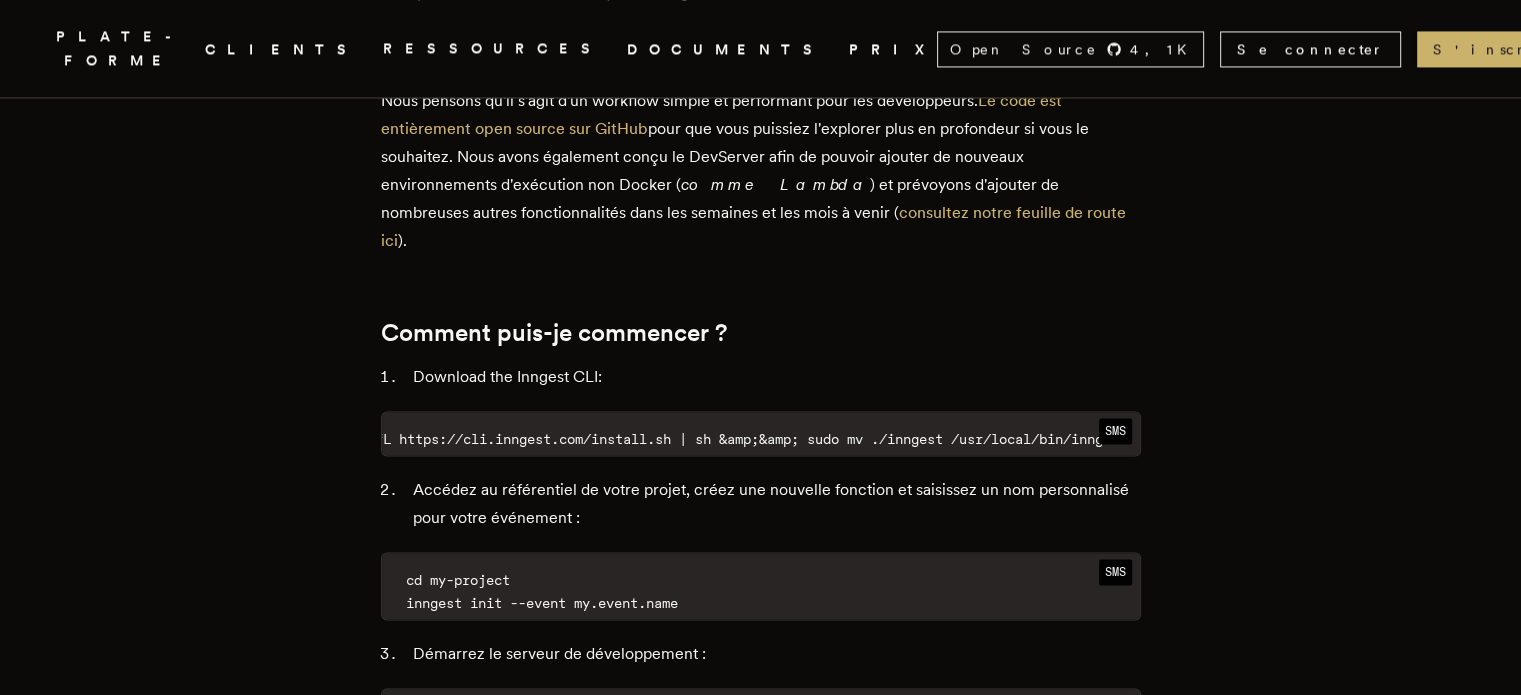scroll, scrollTop: 0, scrollLeft: 86, axis: horizontal 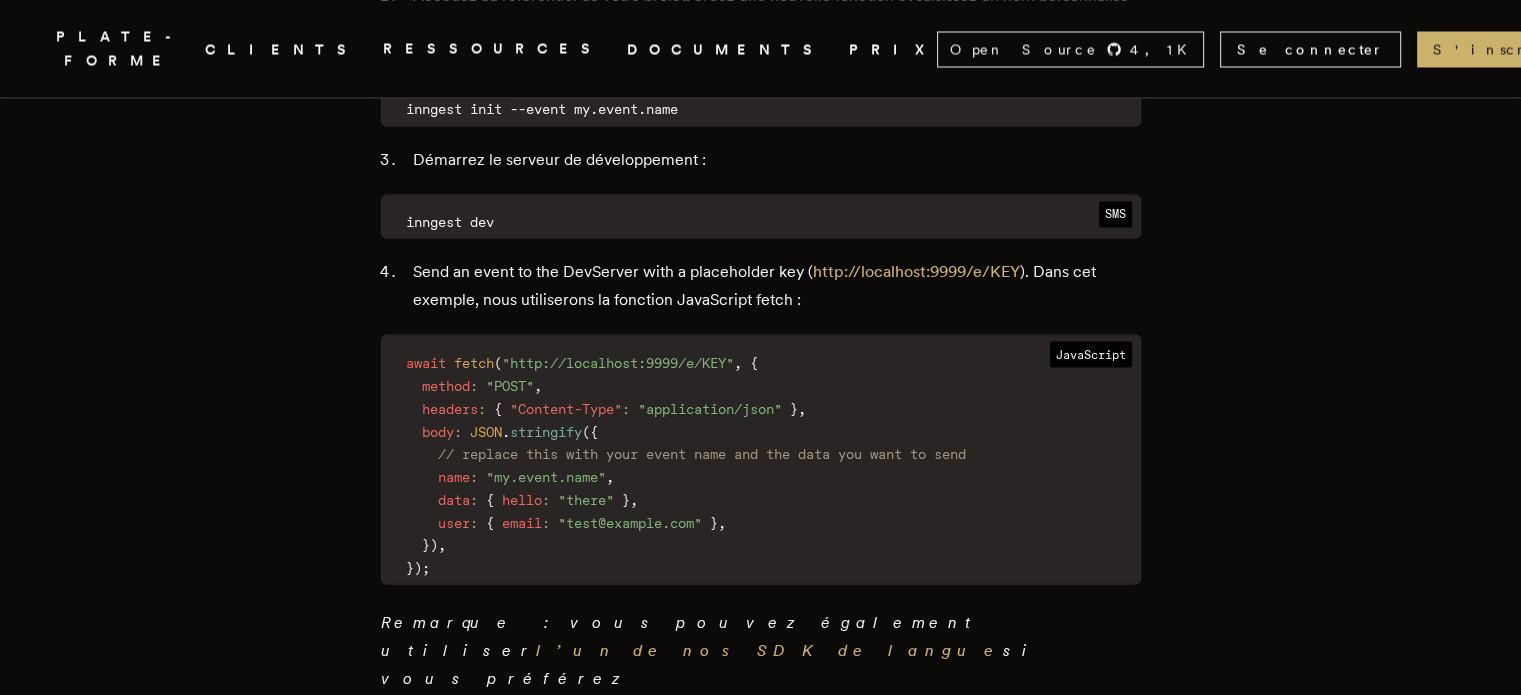 click on "Send an event to the DevServer with a placeholder key (" at bounding box center [613, 271] 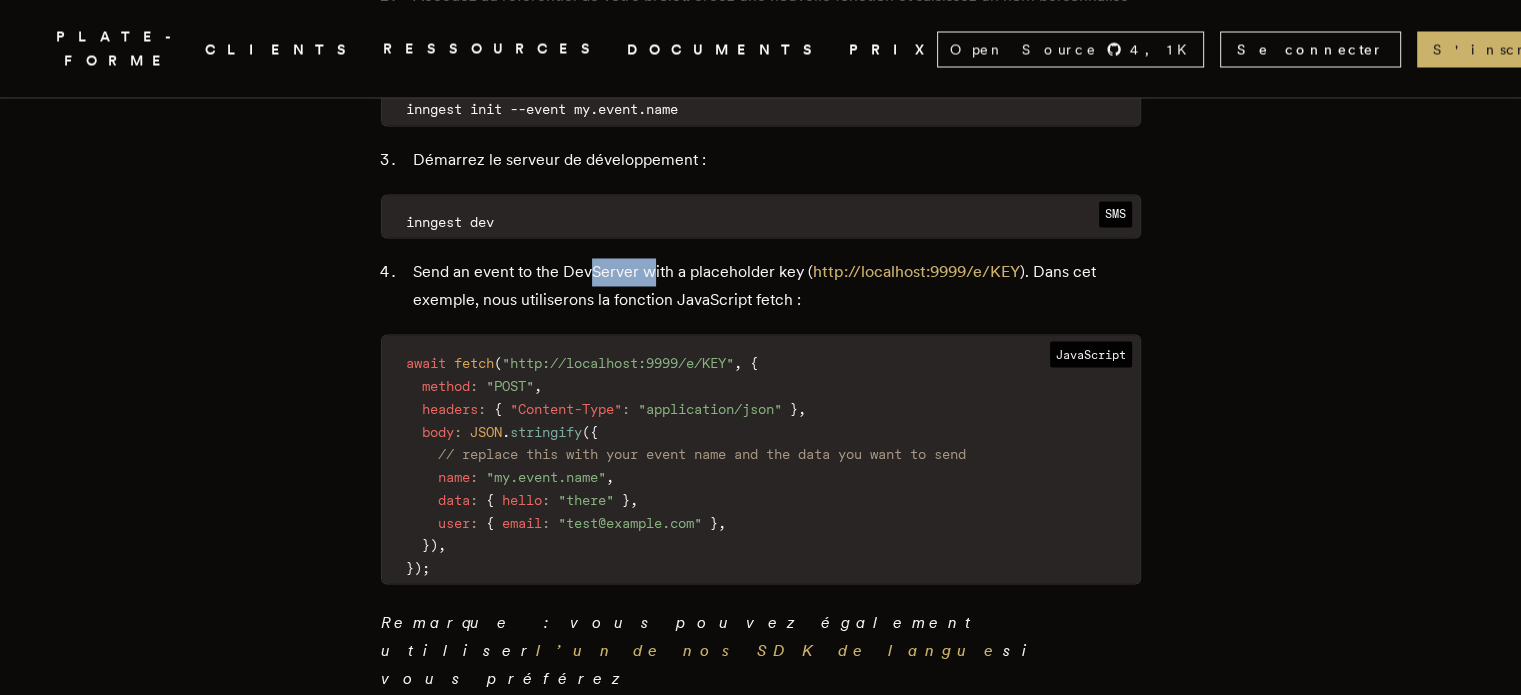 click on "Send an event to the DevServer with a placeholder key (" at bounding box center (613, 271) 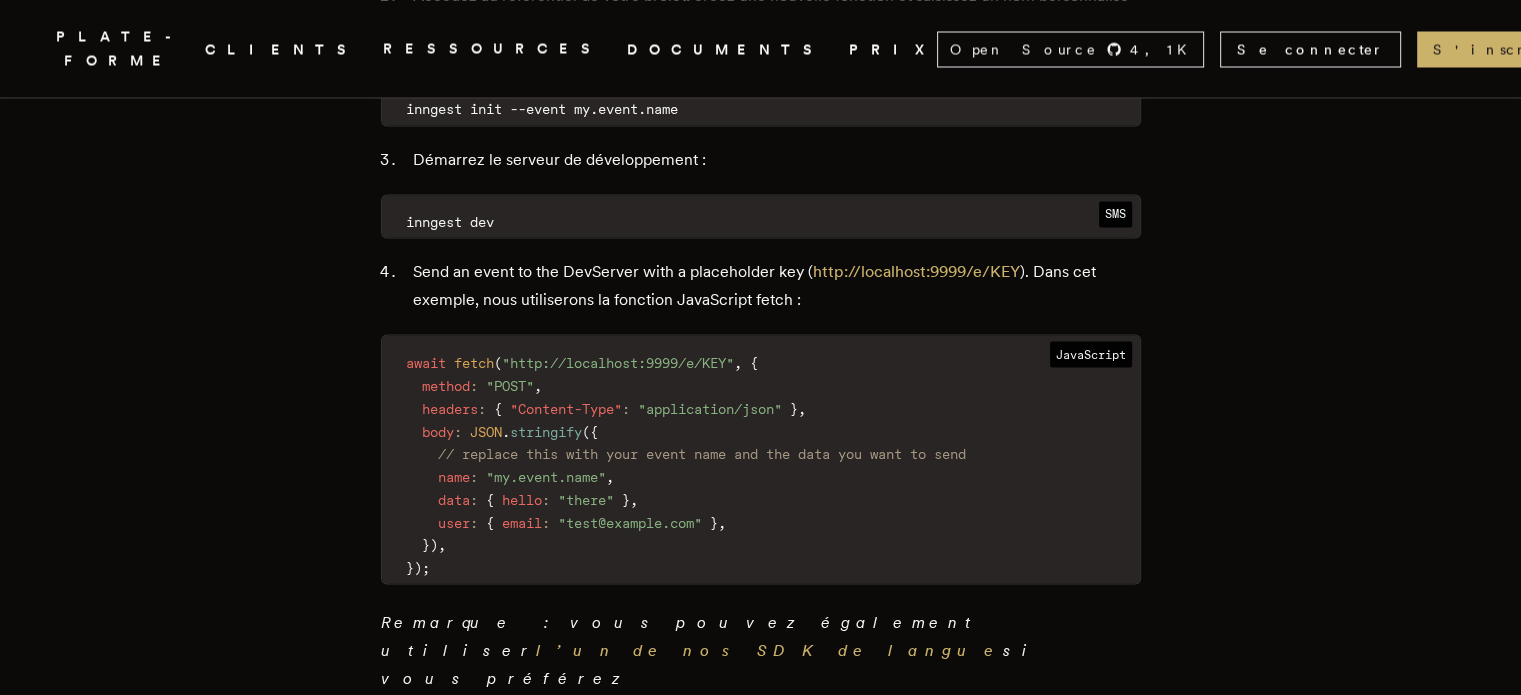 click on "Send an event to the DevServer with a placeholder key (" at bounding box center (613, 271) 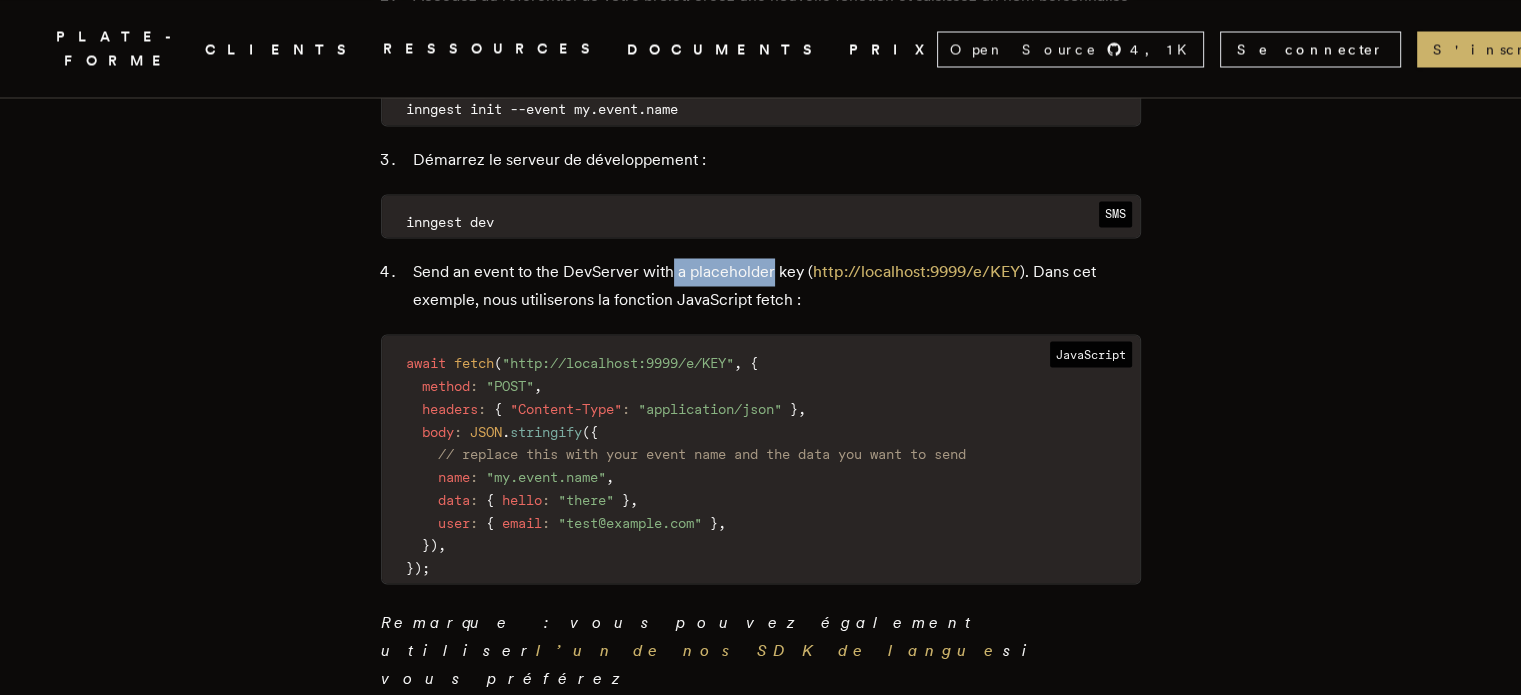 click on "Send an event to the DevServer with a placeholder key (" at bounding box center (613, 271) 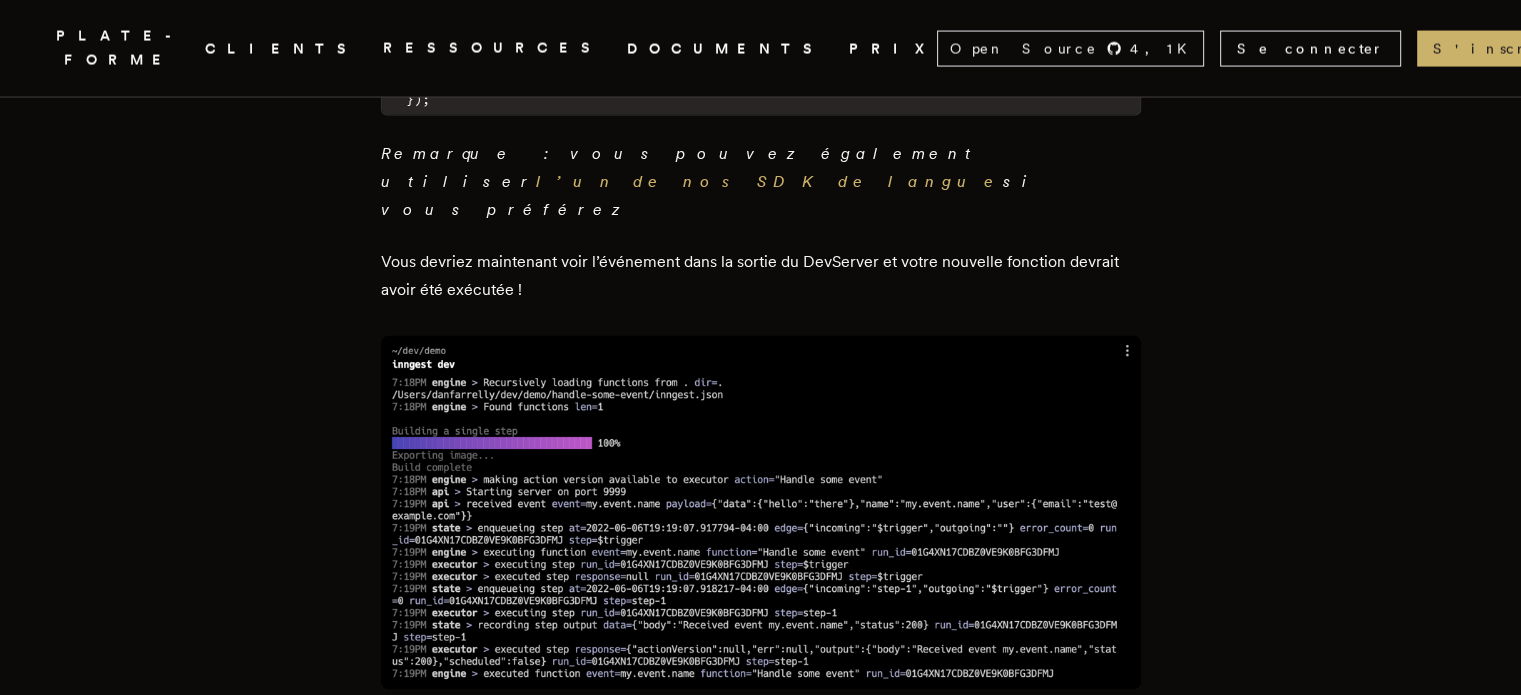 scroll, scrollTop: 3959, scrollLeft: 0, axis: vertical 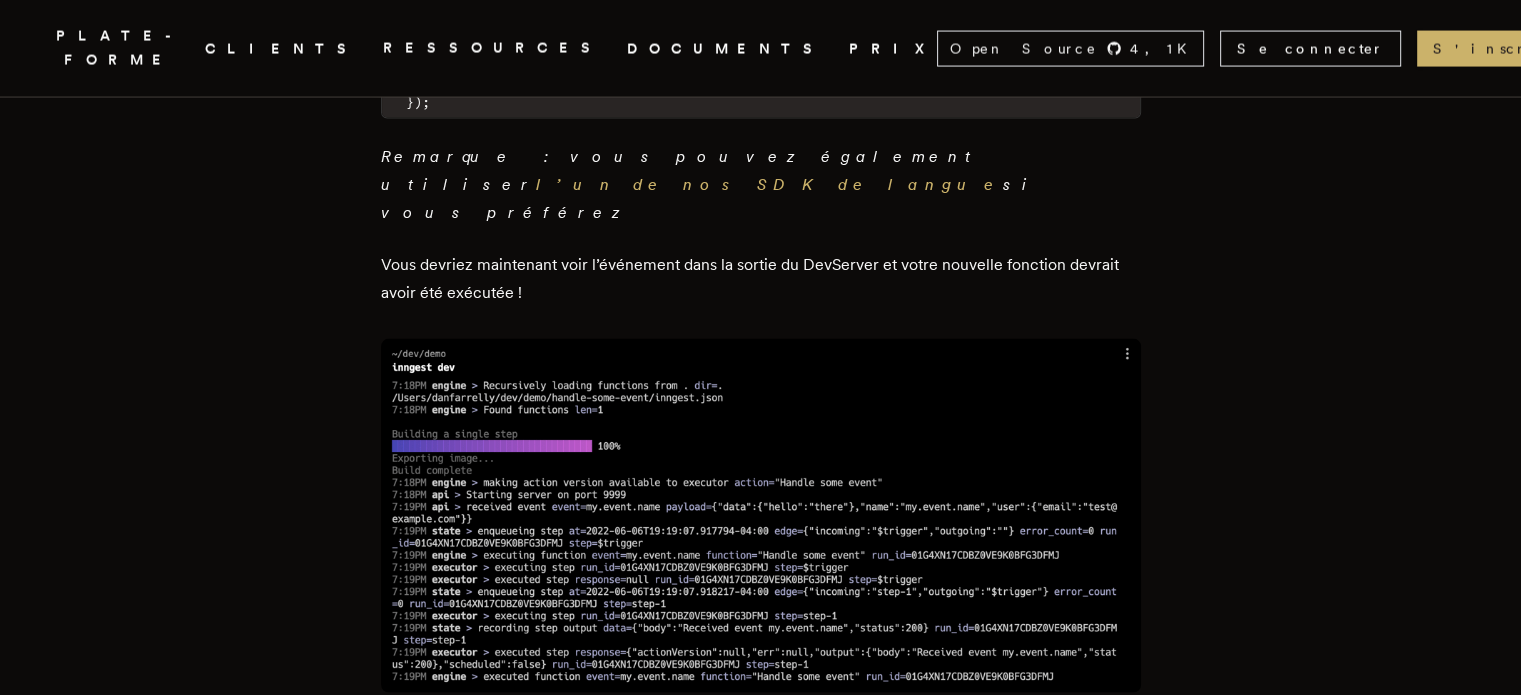 click on "Vous devriez maintenant voir l’événement dans la sortie du DevServer et votre nouvelle fonction devrait avoir été exécutée !" at bounding box center (750, 278) 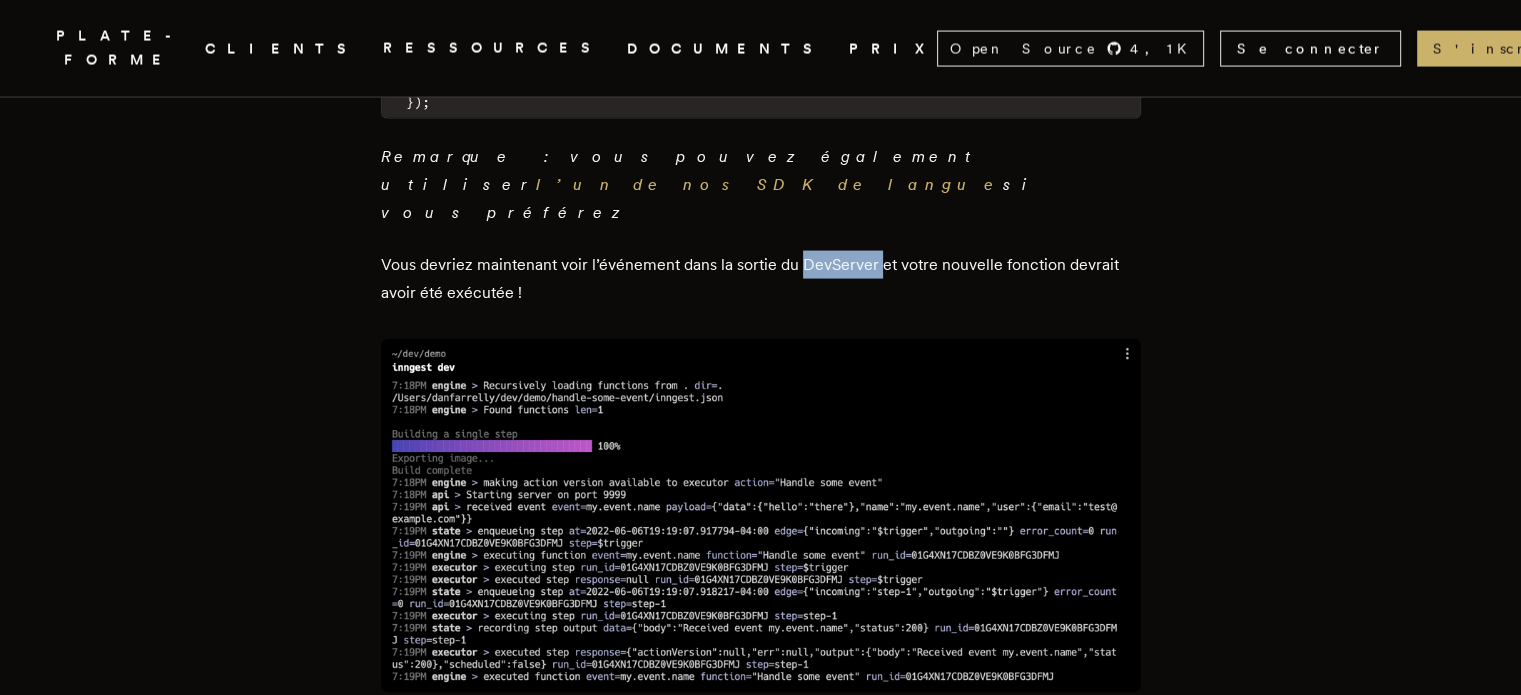 click on "Vous devriez maintenant voir l’événement dans la sortie du DevServer et votre nouvelle fonction devrait avoir été exécutée !" at bounding box center [750, 278] 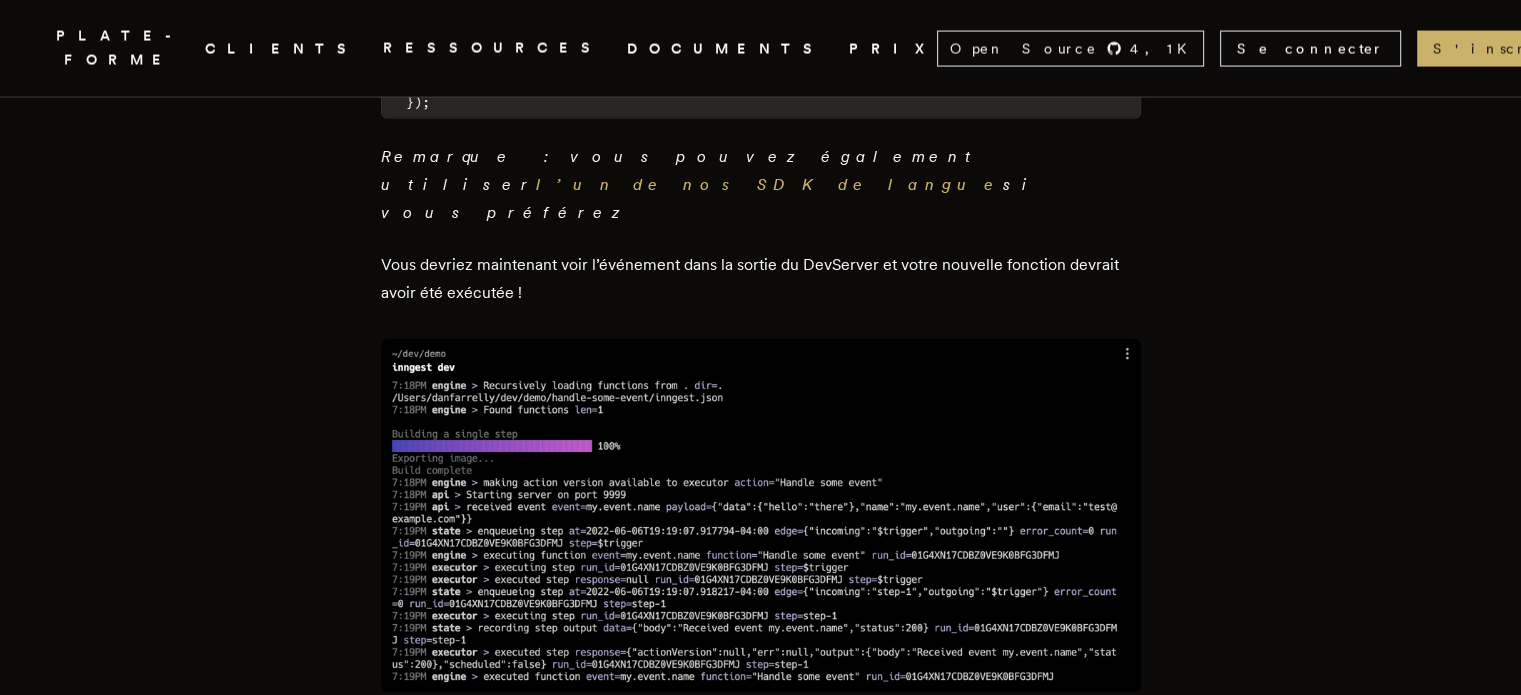 click on "Vous devriez maintenant voir l’événement dans la sortie du DevServer et votre nouvelle fonction devrait avoir été exécutée !" at bounding box center [750, 278] 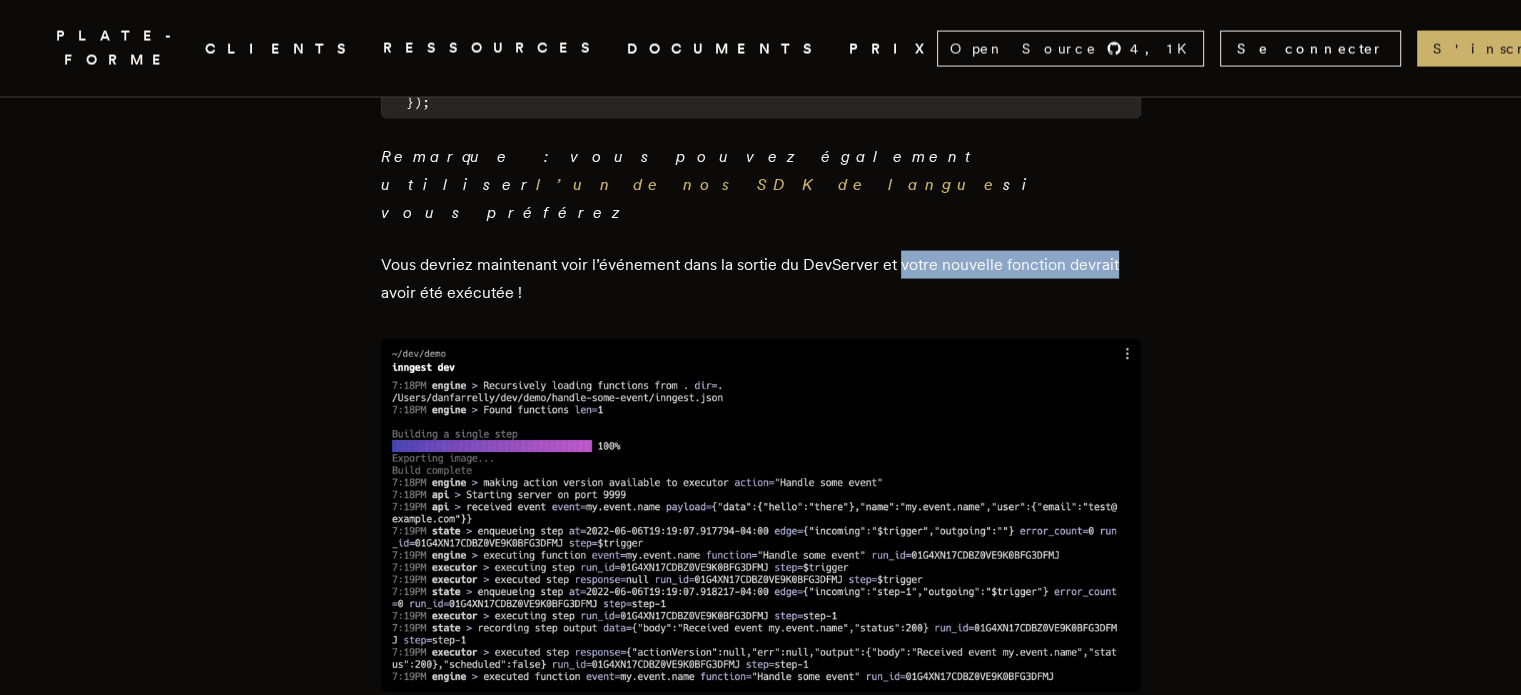 drag, startPoint x: 914, startPoint y: 156, endPoint x: 1000, endPoint y: 160, distance: 86.09297 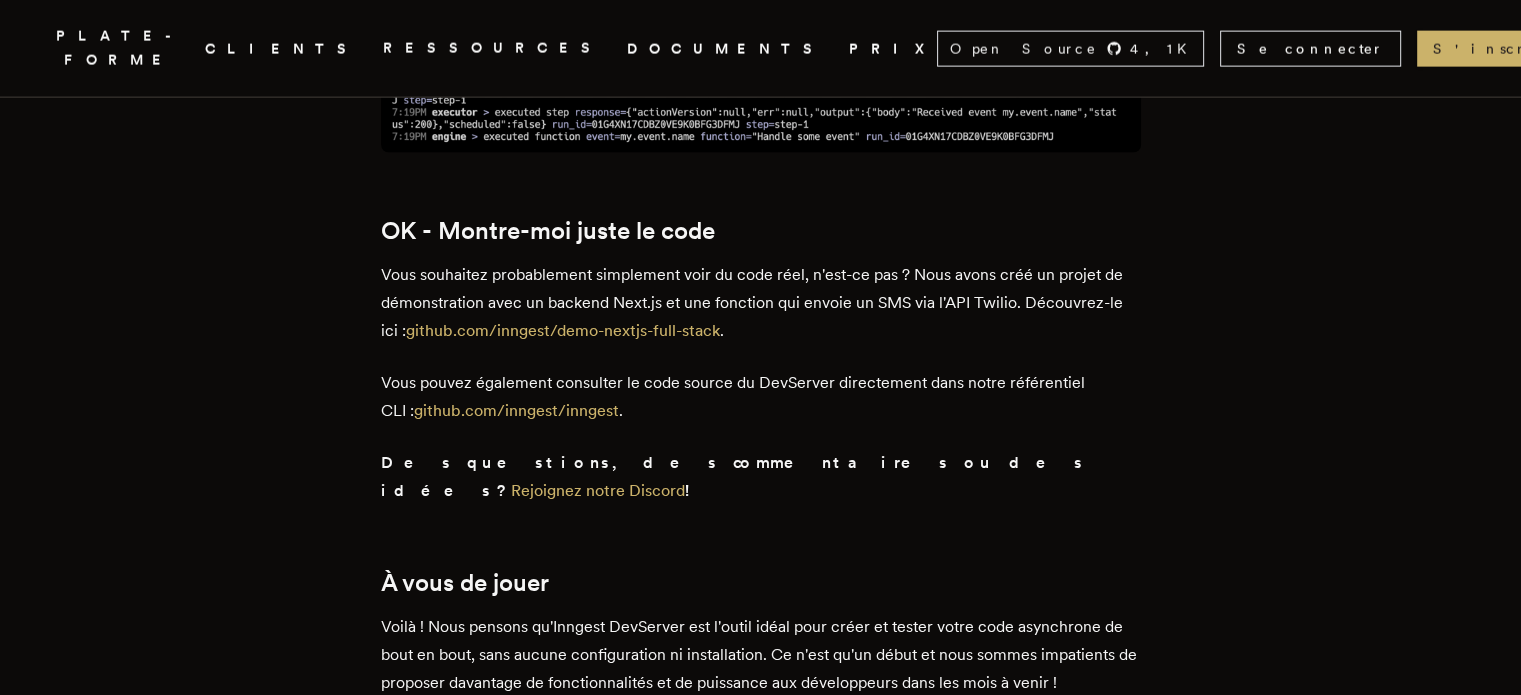 scroll, scrollTop: 4523, scrollLeft: 0, axis: vertical 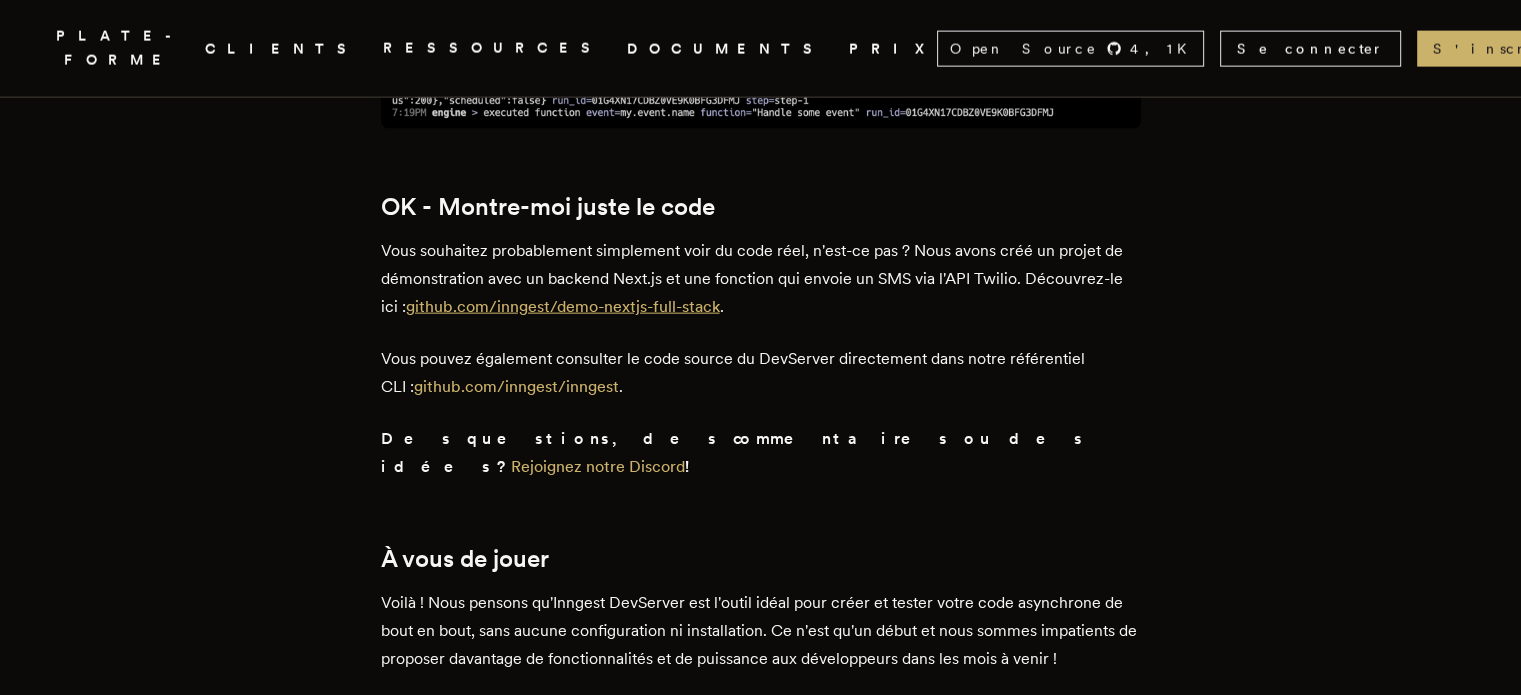 click on "github.com/inngest/demo-nextjs-full-stack" at bounding box center (563, 306) 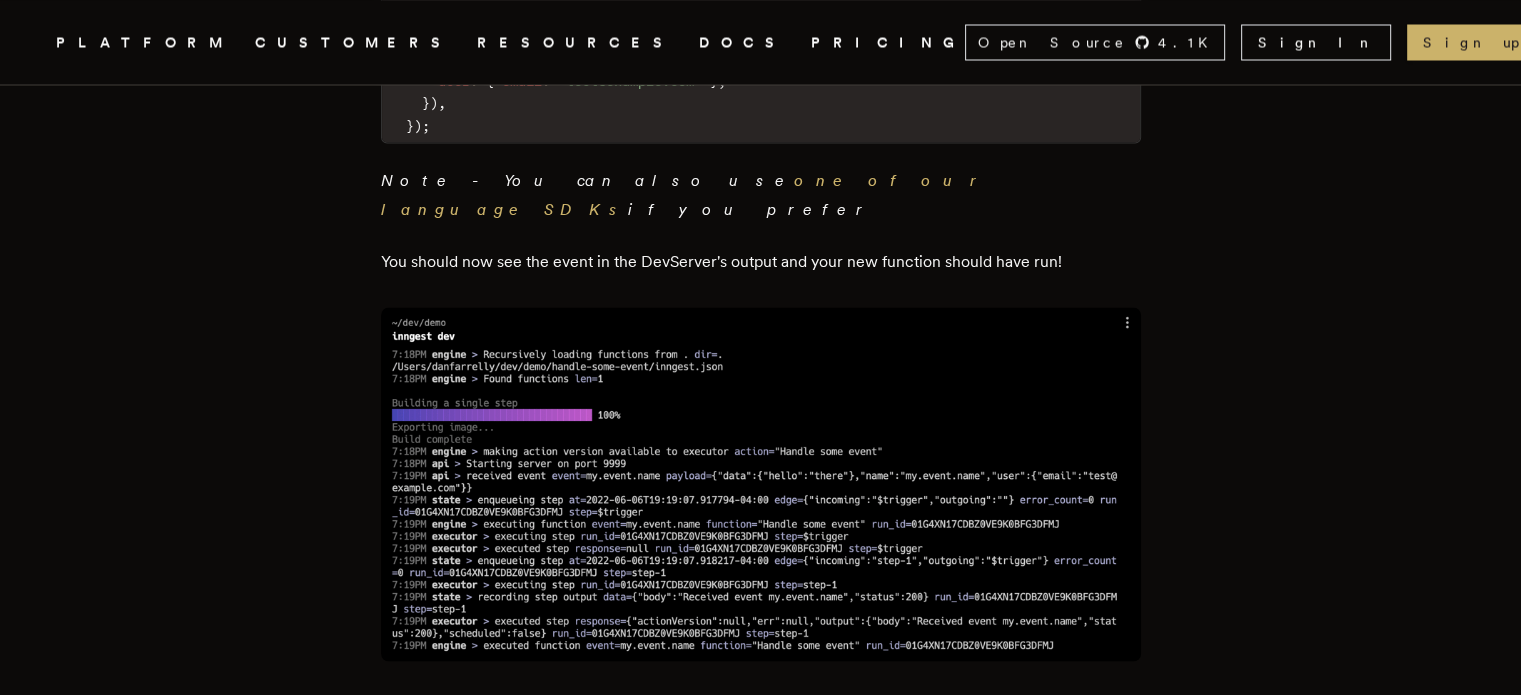 scroll, scrollTop: 3113, scrollLeft: 0, axis: vertical 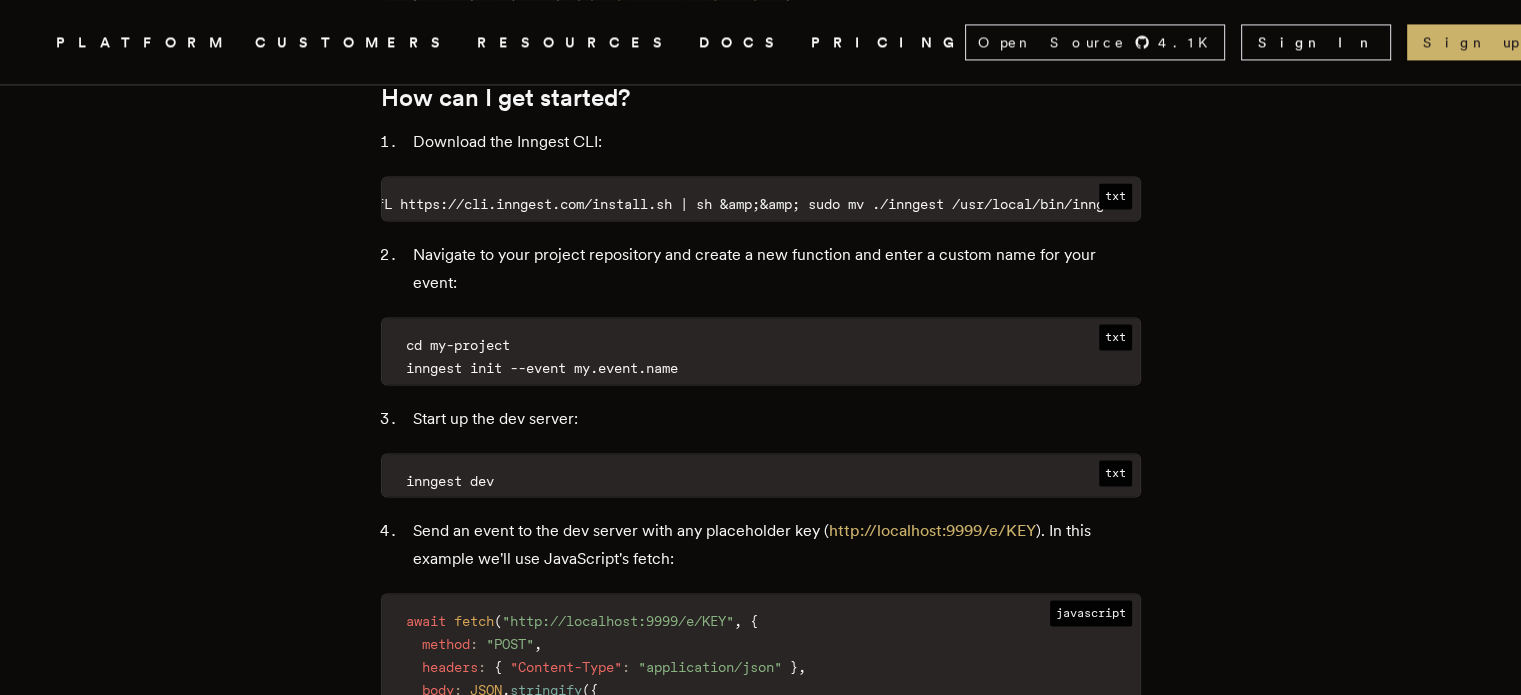 drag, startPoint x: 184, startPoint y: 510, endPoint x: 0, endPoint y: 382, distance: 224.1428 